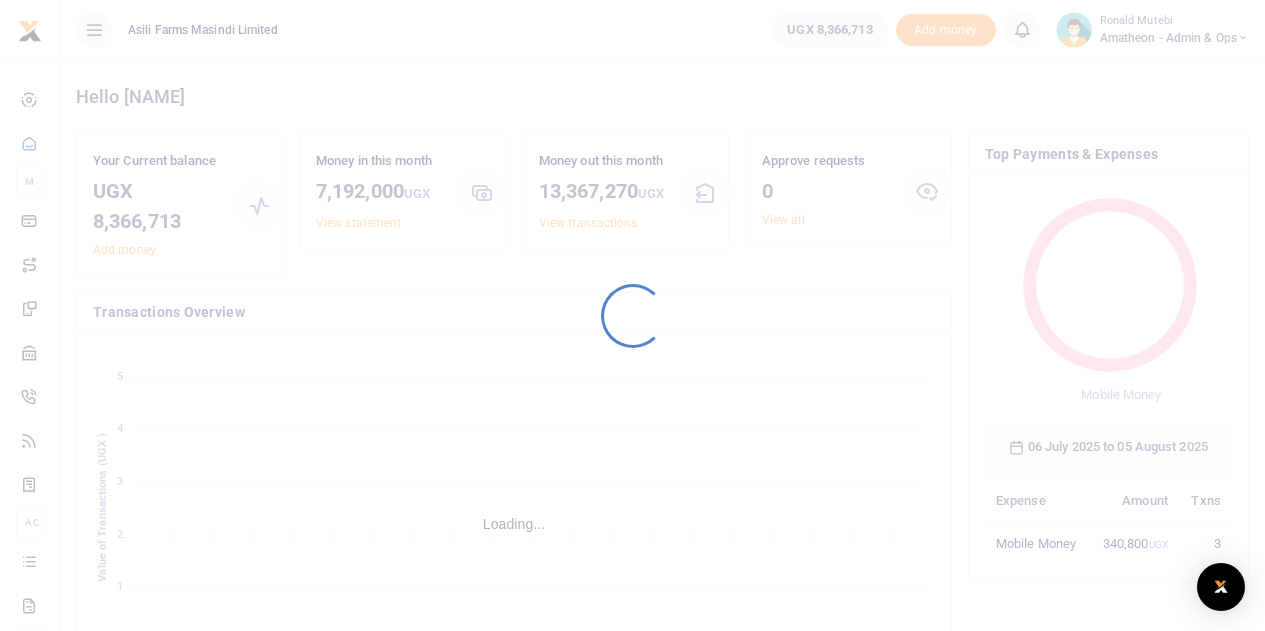 scroll, scrollTop: 0, scrollLeft: 0, axis: both 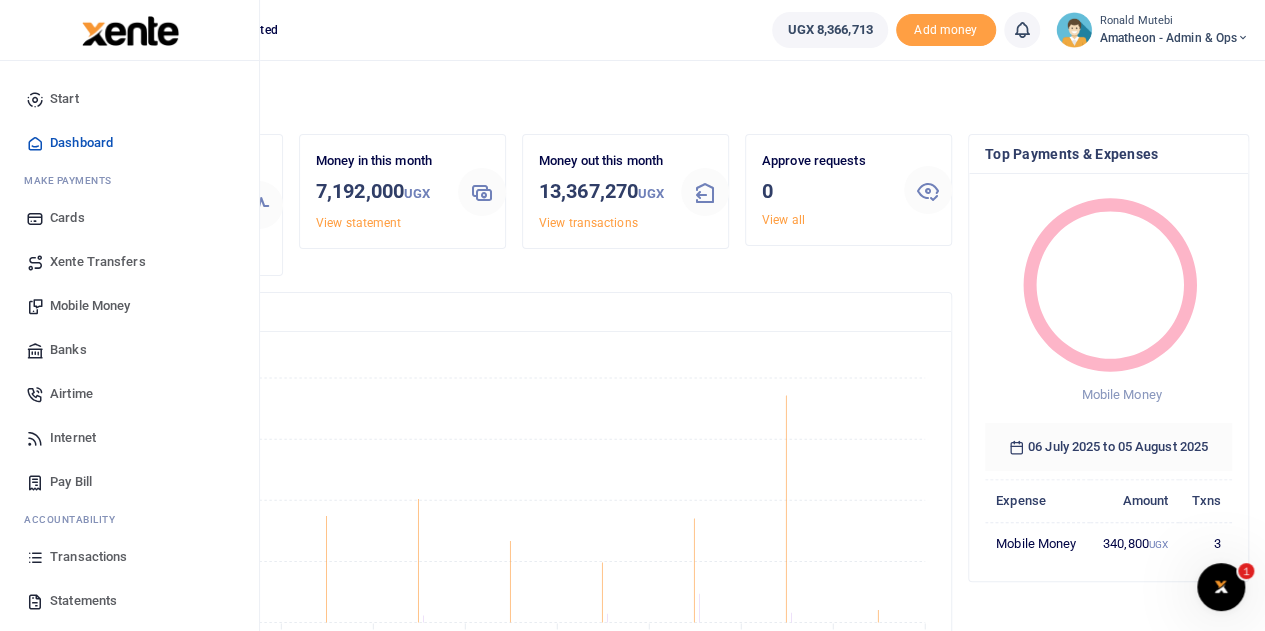 click on "Mobile Money" at bounding box center [90, 306] 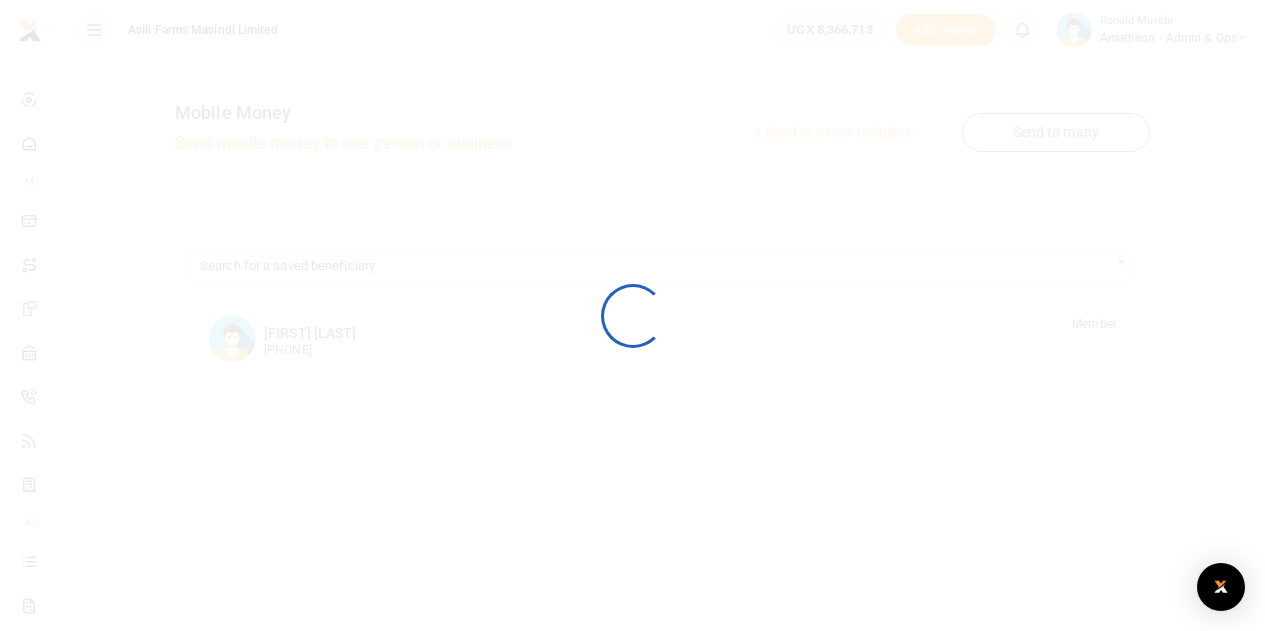 scroll, scrollTop: 0, scrollLeft: 0, axis: both 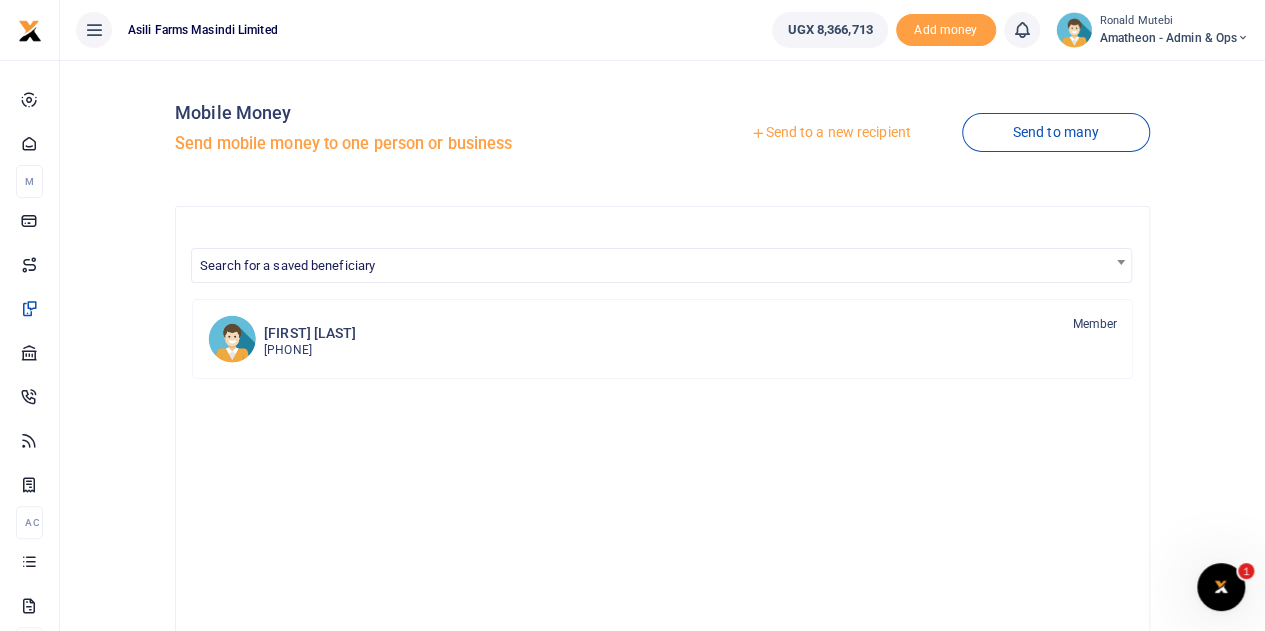click on "Send to a new recipient" at bounding box center [830, 133] 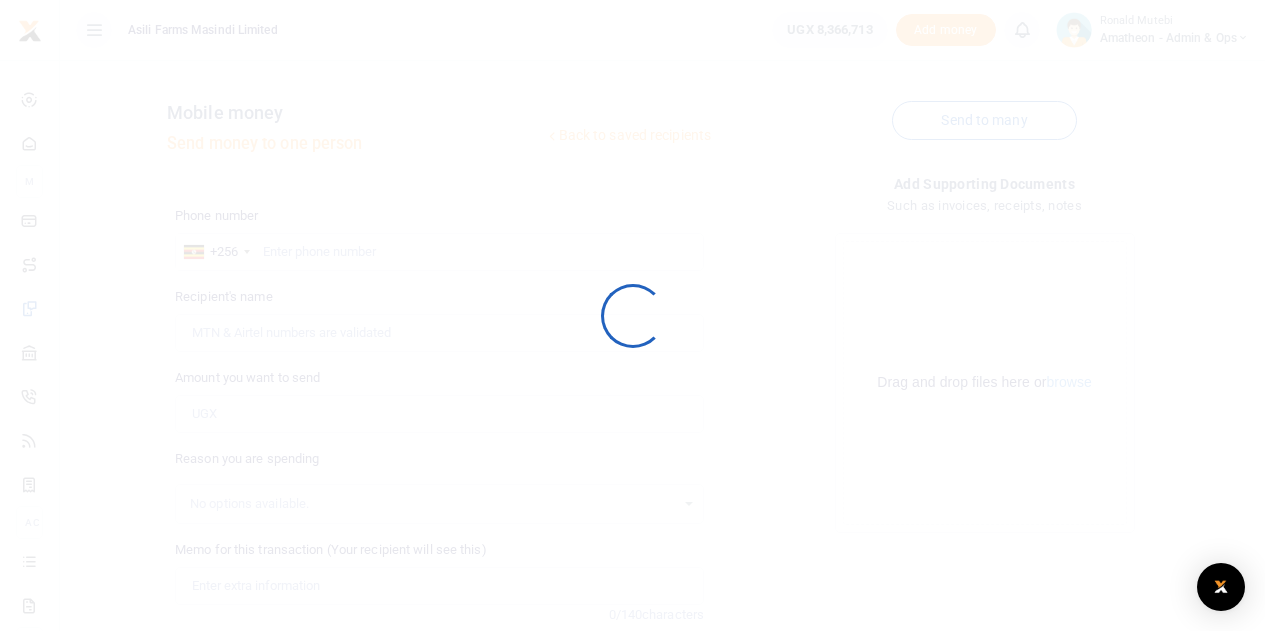 scroll, scrollTop: 0, scrollLeft: 0, axis: both 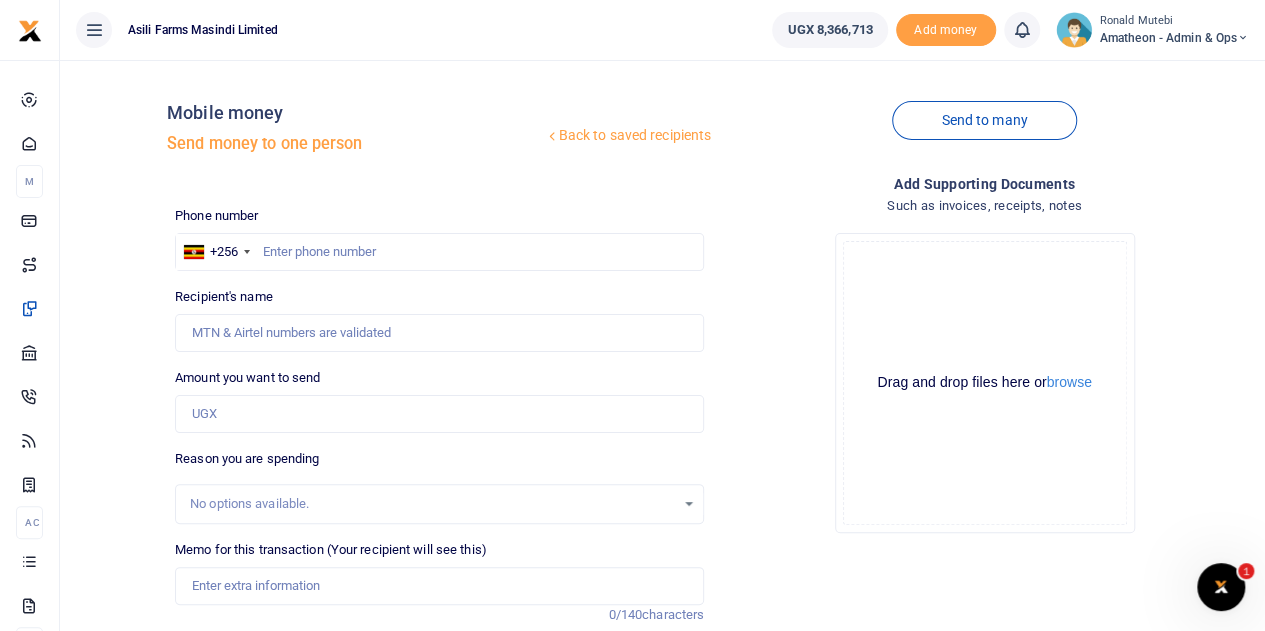 click at bounding box center [632, 315] 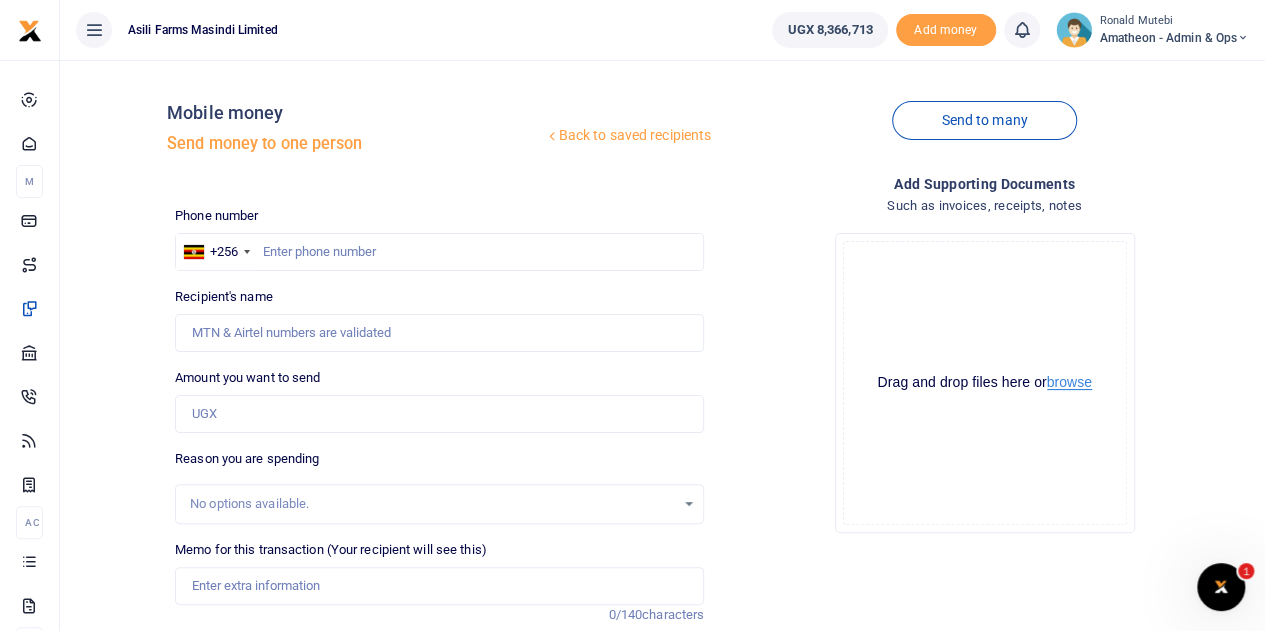 click on "browse" at bounding box center (1069, 382) 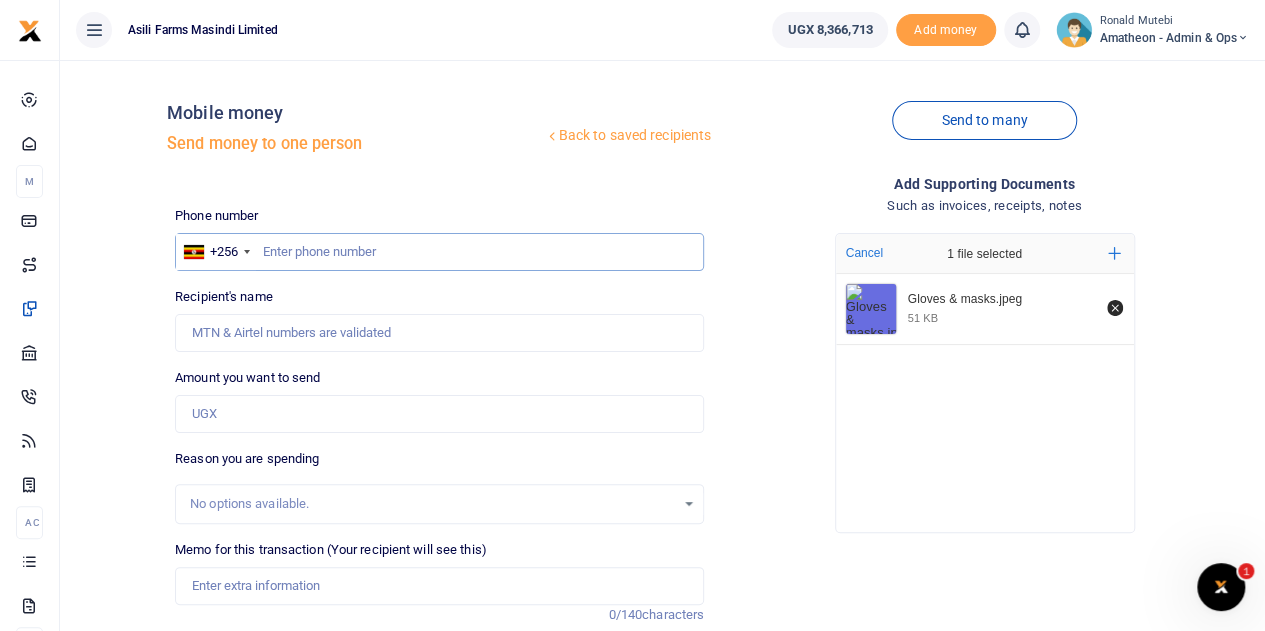 click at bounding box center [439, 252] 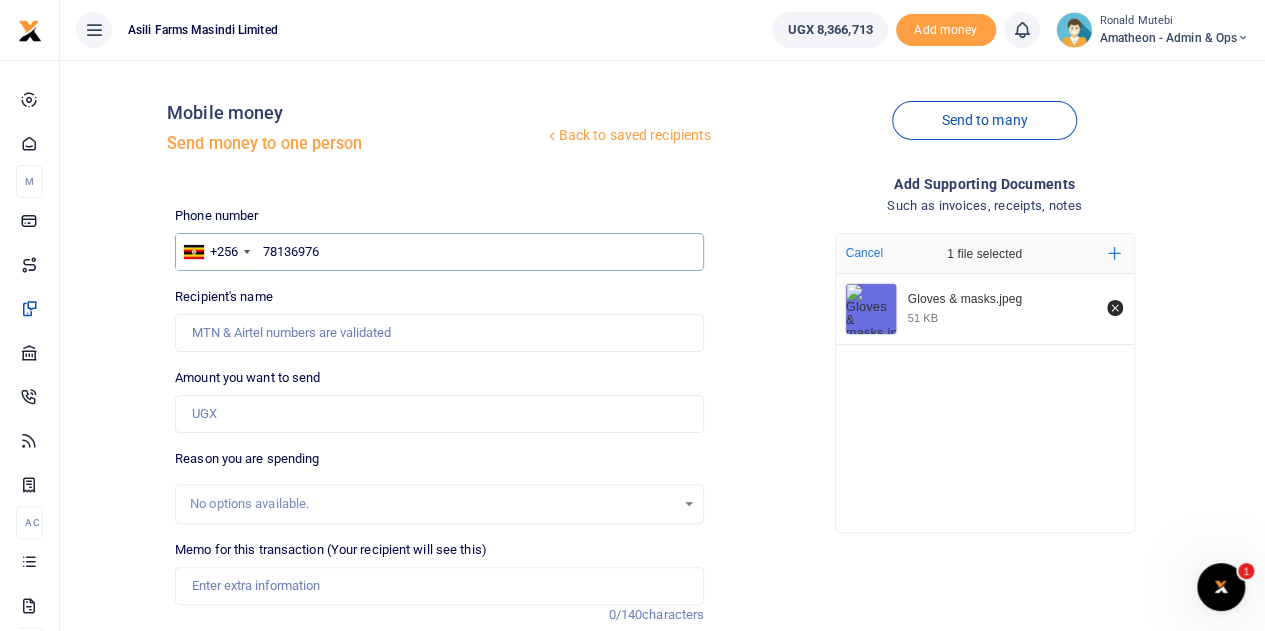 type on "781369760" 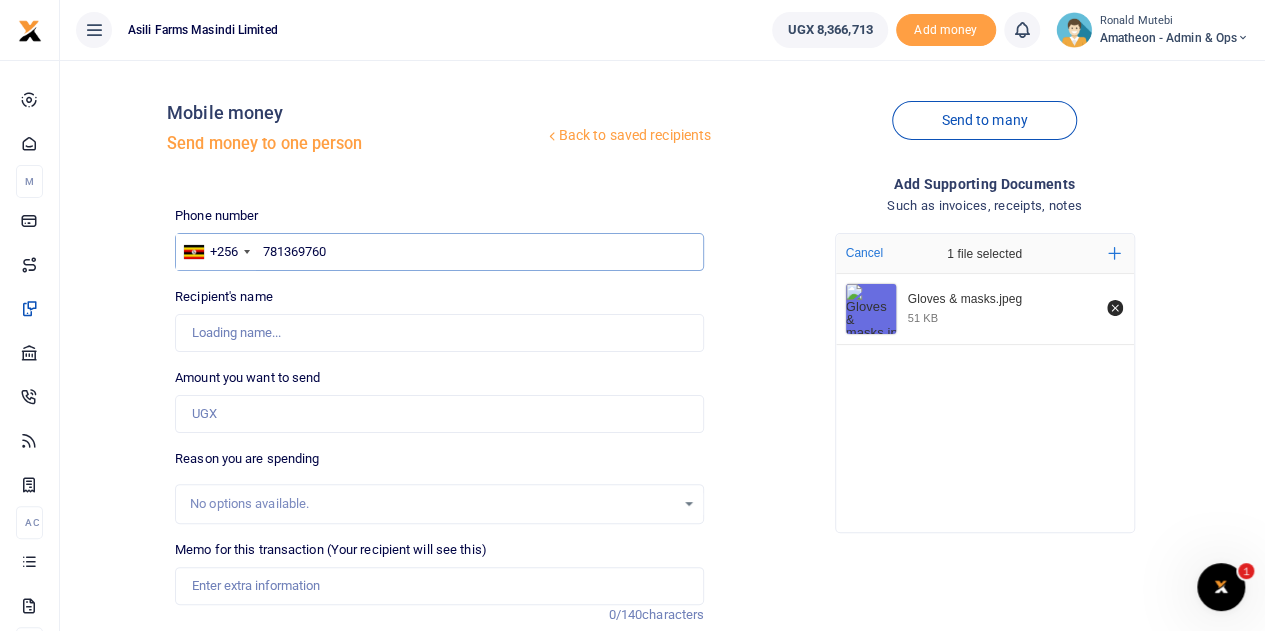 type on "Gloria Ngonzi" 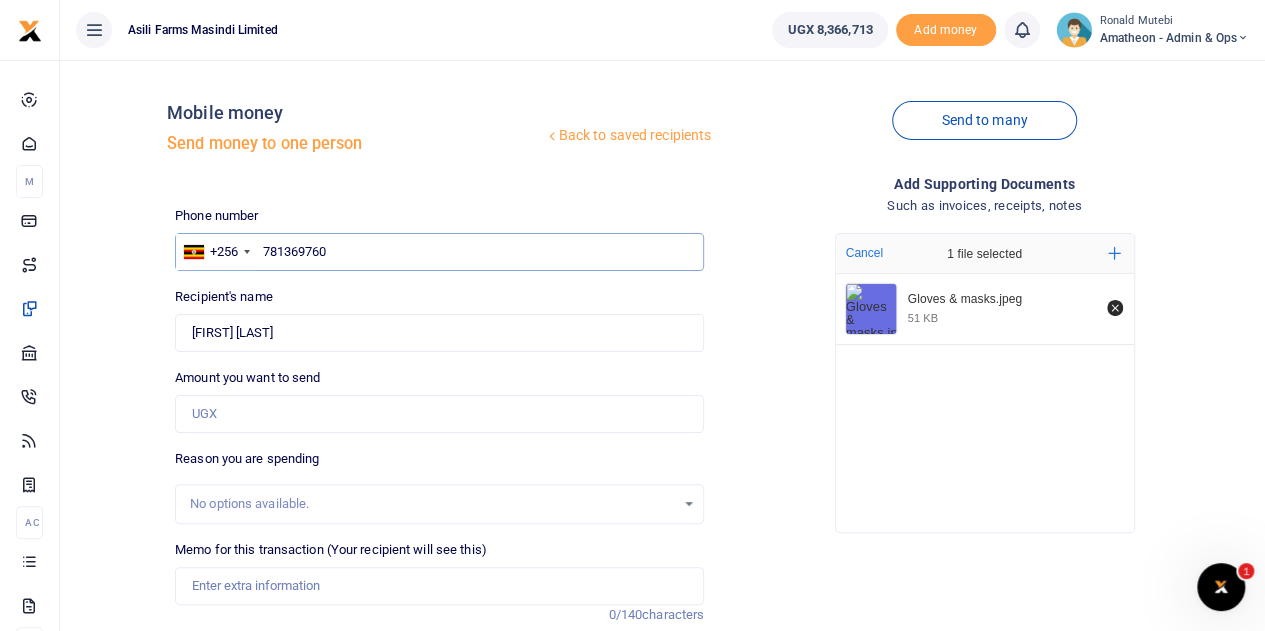 type on "781369760" 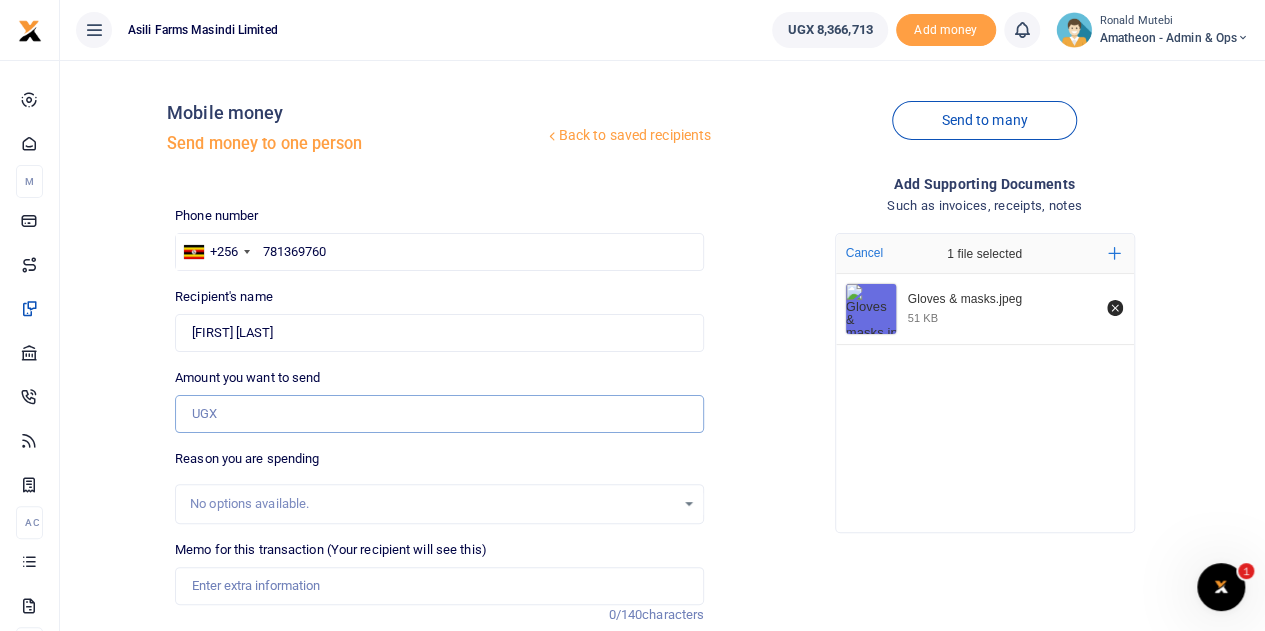 click on "Amount you want to send" at bounding box center (439, 414) 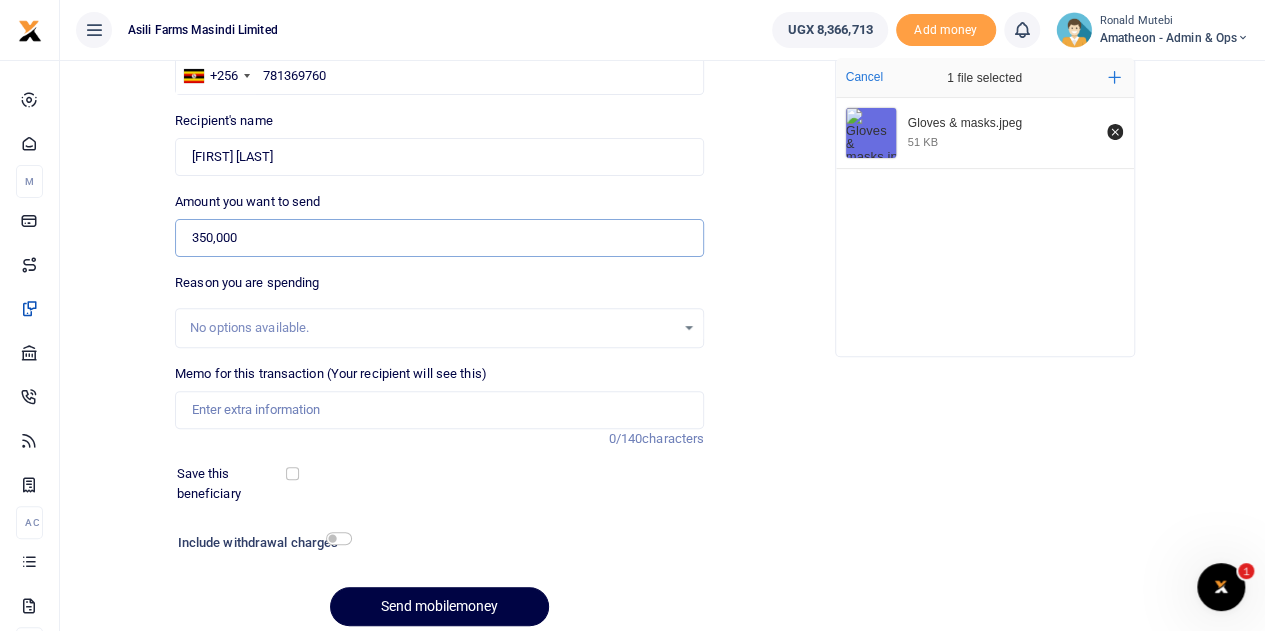 scroll, scrollTop: 200, scrollLeft: 0, axis: vertical 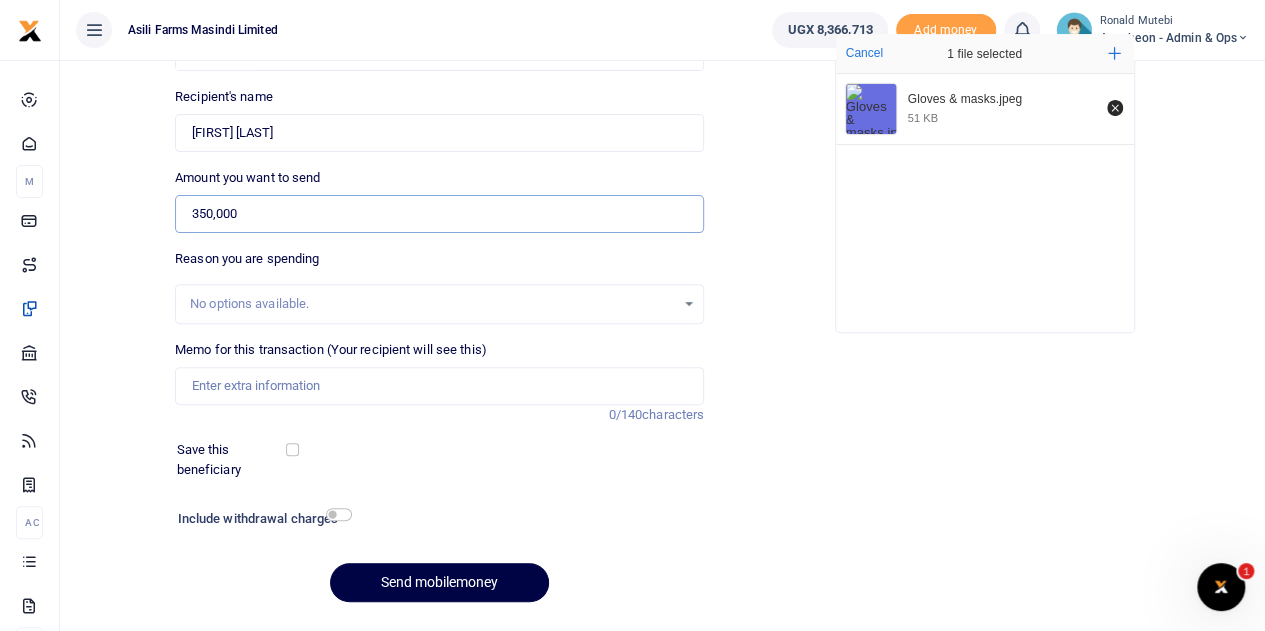 type on "350,000" 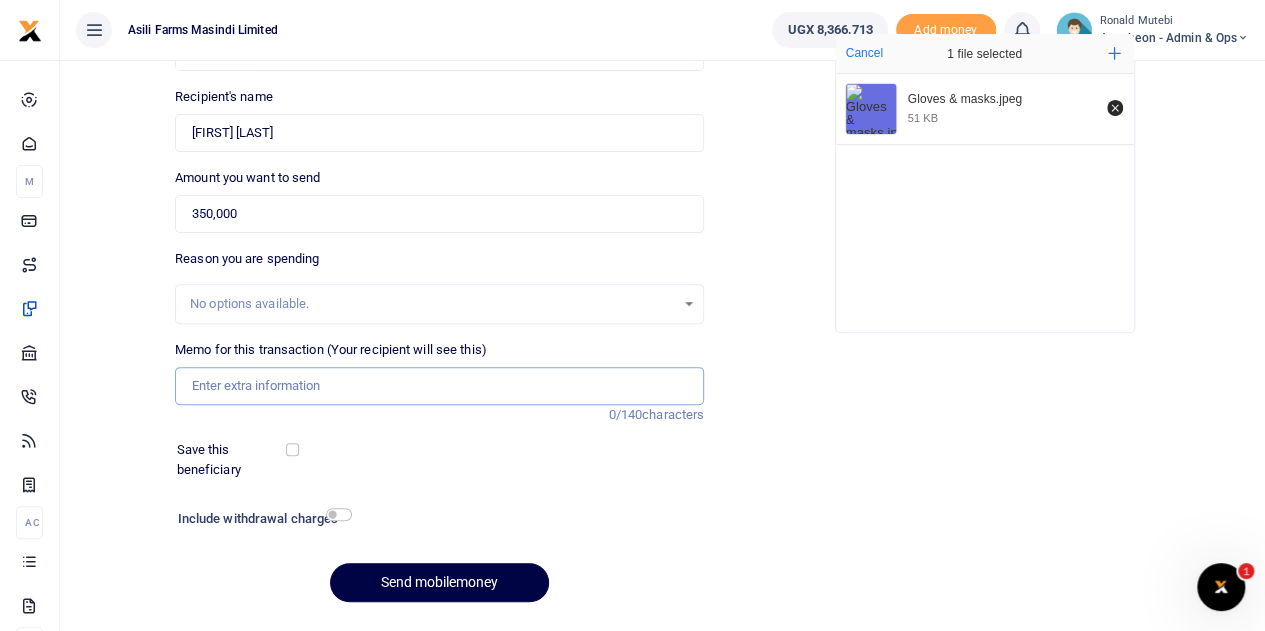 click on "Memo for this transaction (Your recipient will see this)" at bounding box center [439, 386] 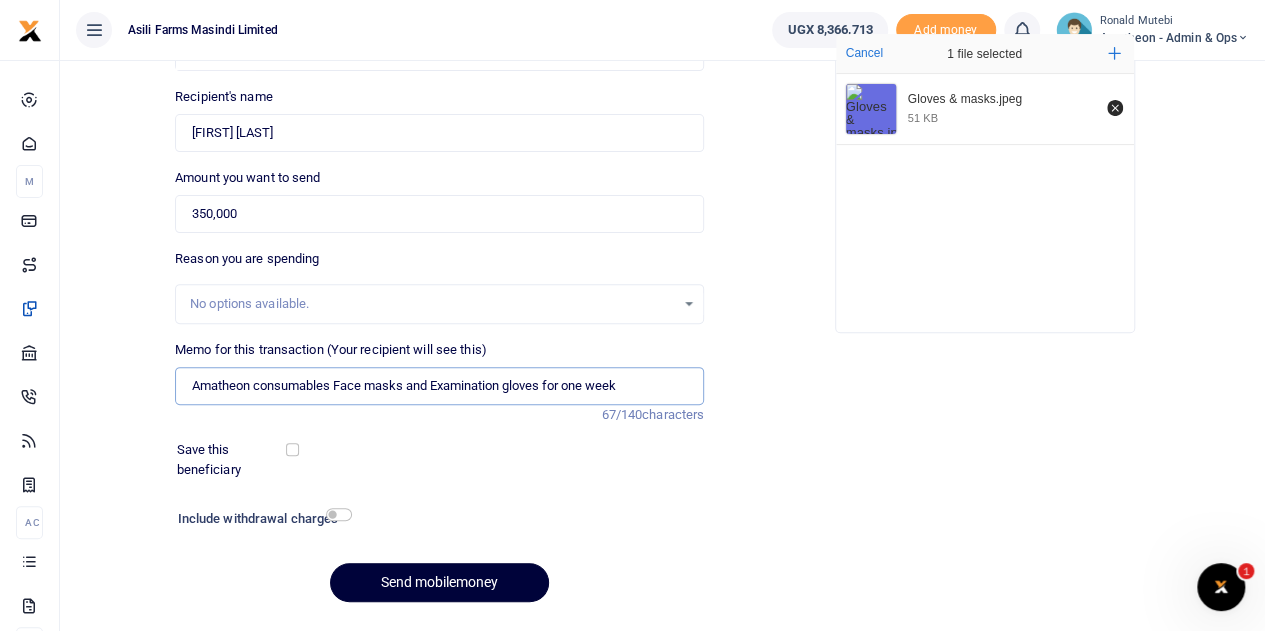 type on "Amatheon consumables Face masks and Examination gloves for one week" 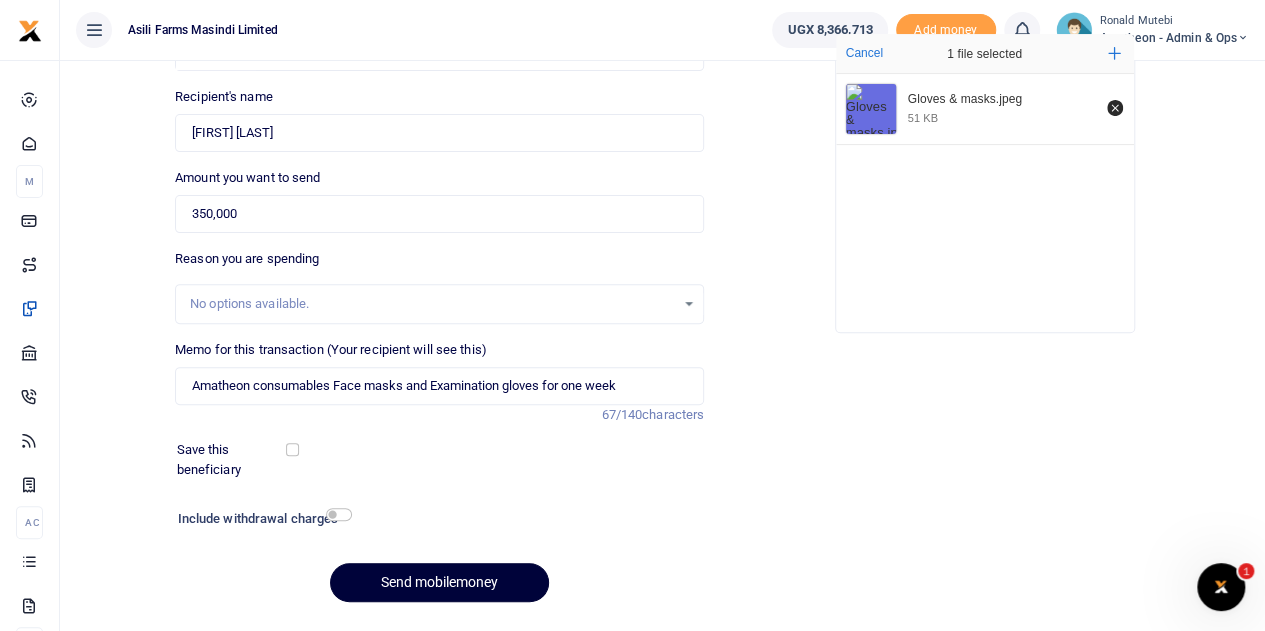 click on "Send mobilemoney" at bounding box center [439, 582] 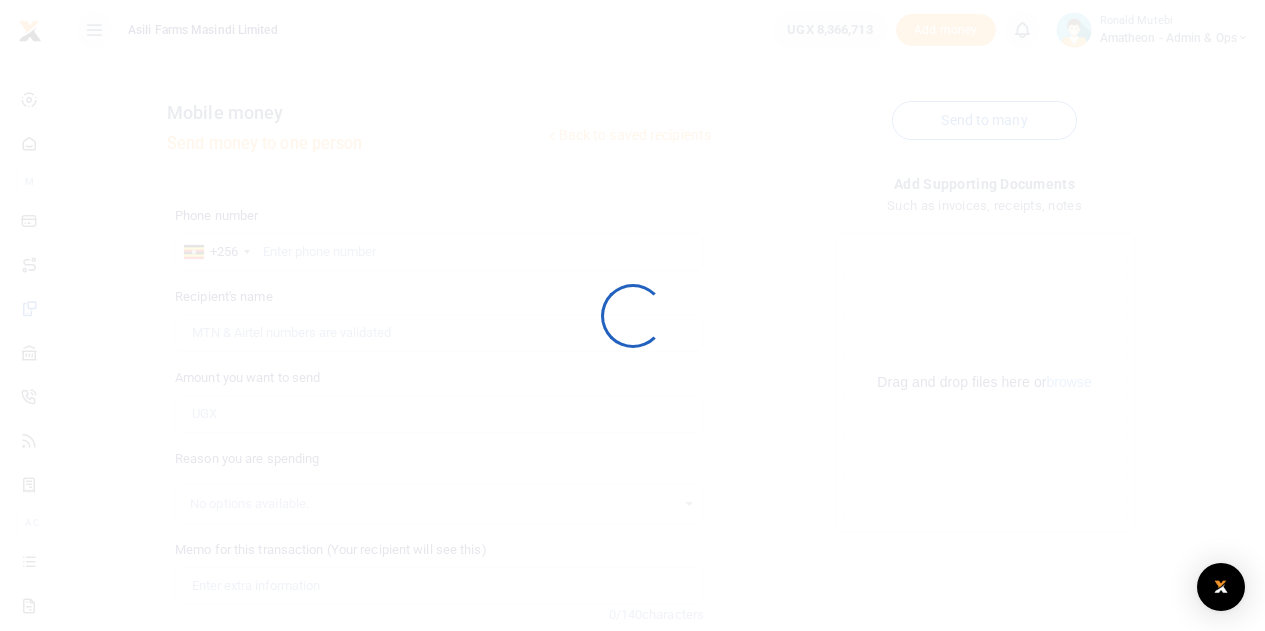 scroll, scrollTop: 200, scrollLeft: 0, axis: vertical 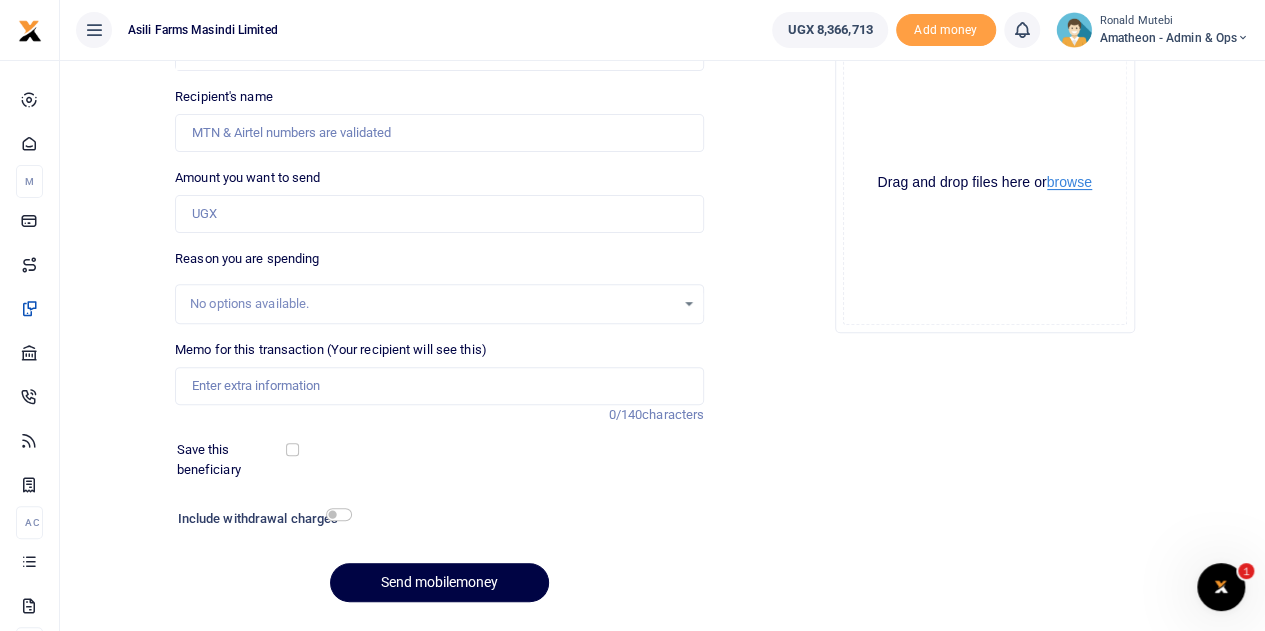 click on "browse" at bounding box center [1069, 182] 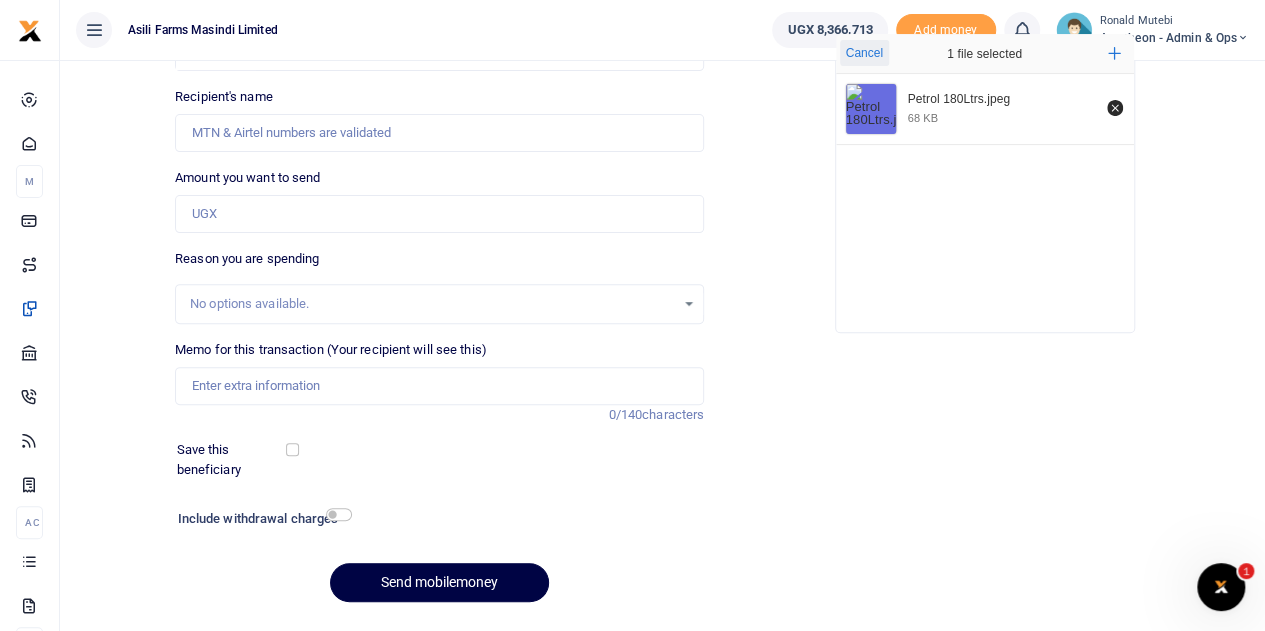 scroll, scrollTop: 0, scrollLeft: 0, axis: both 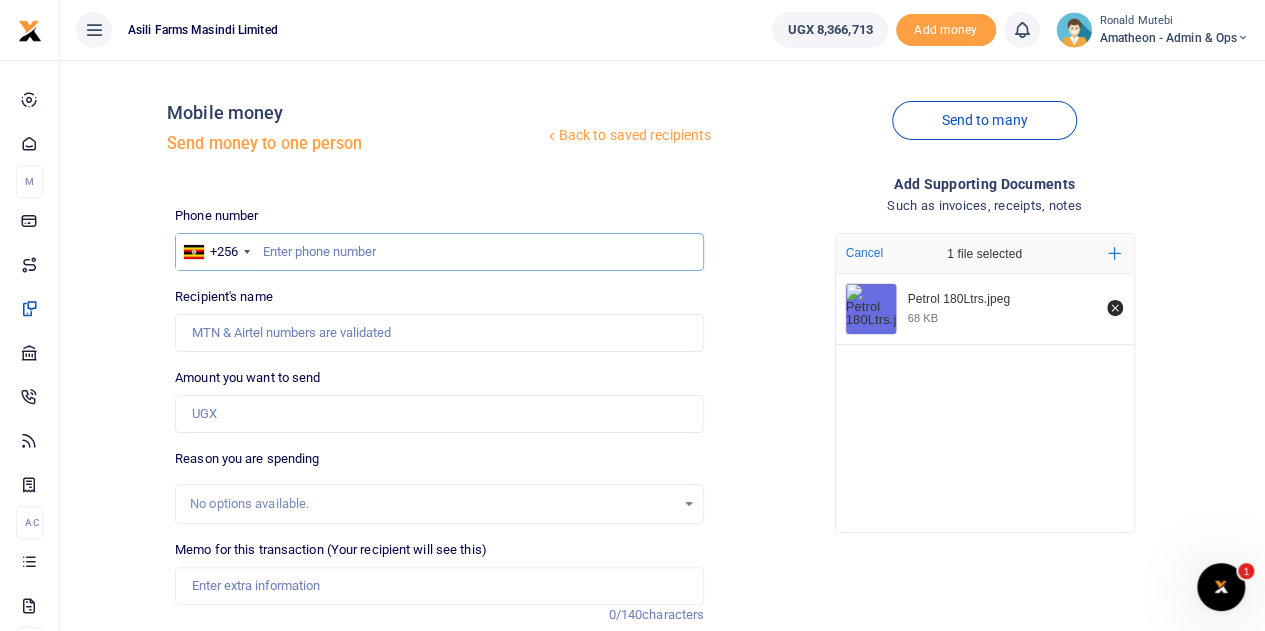click at bounding box center (439, 252) 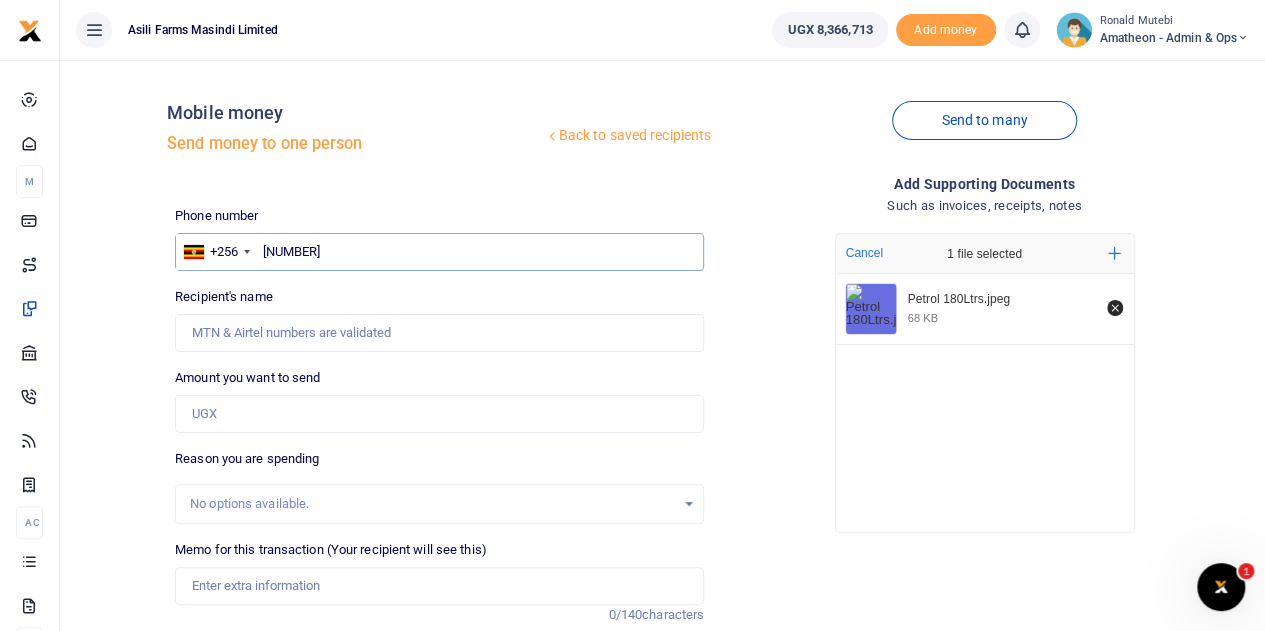 type on "[NUMBER]" 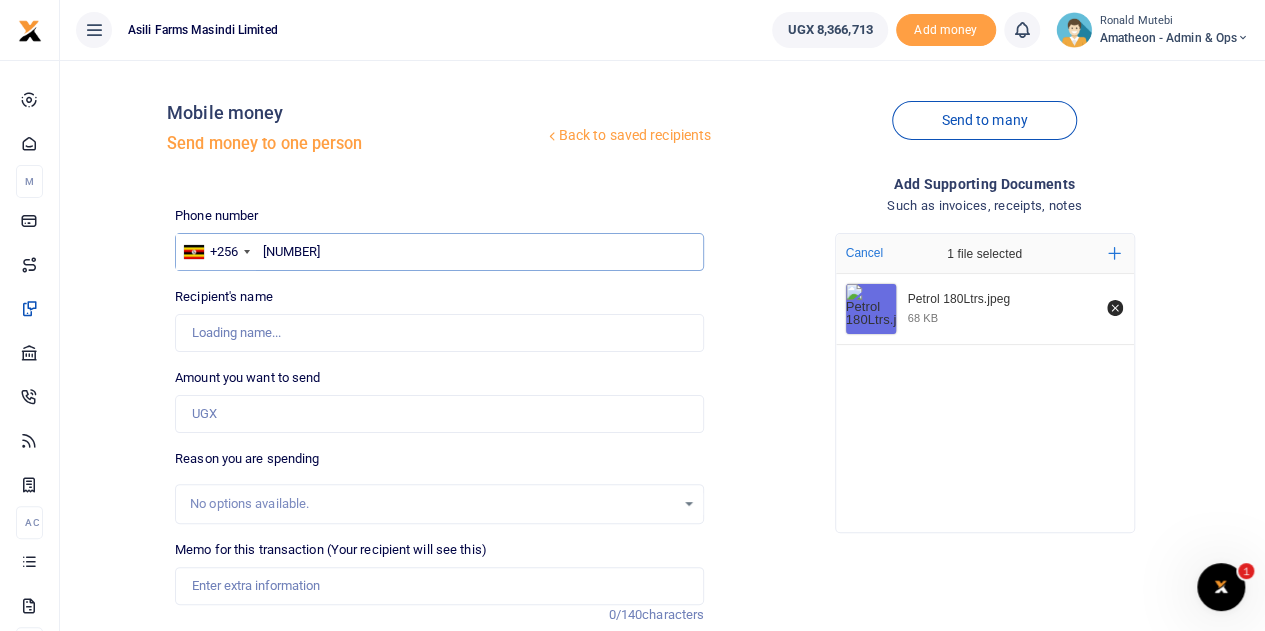 type on "Nixson Alyao" 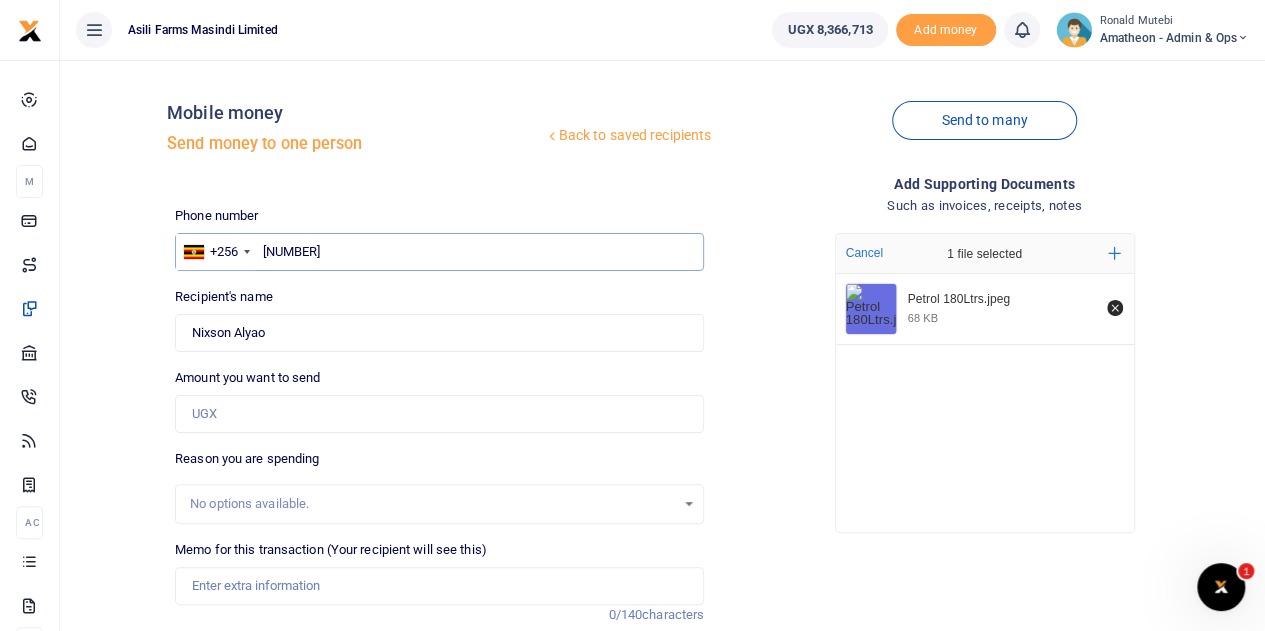 type on "776038466" 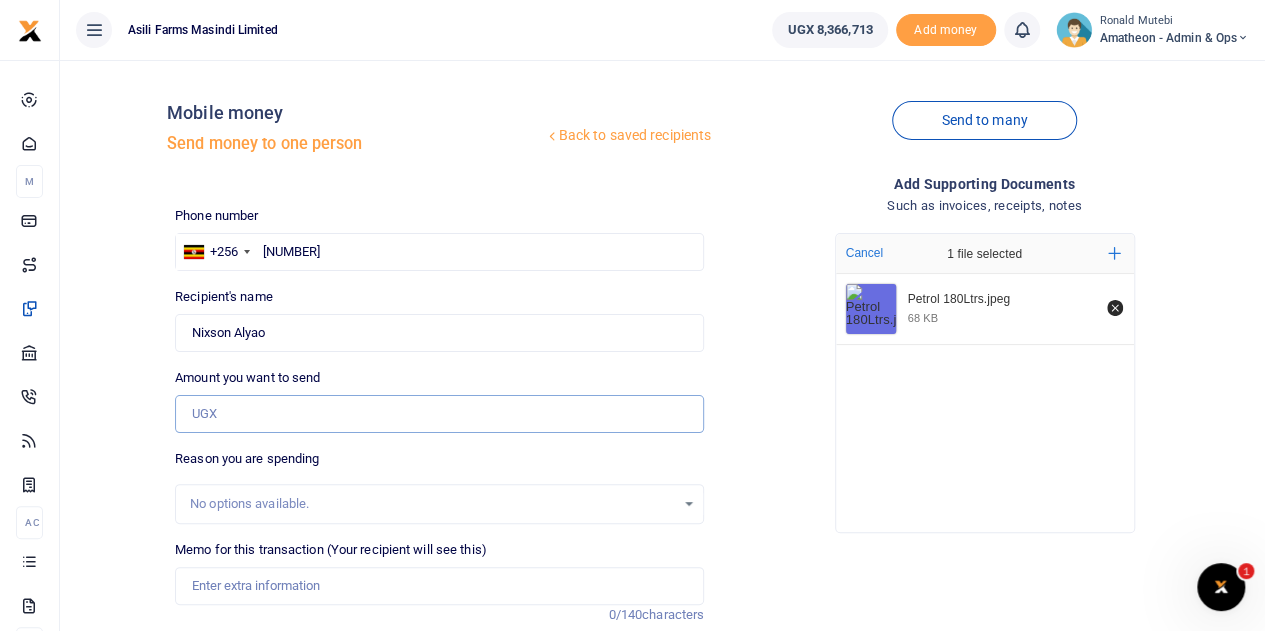 click on "Amount you want to send" at bounding box center [439, 414] 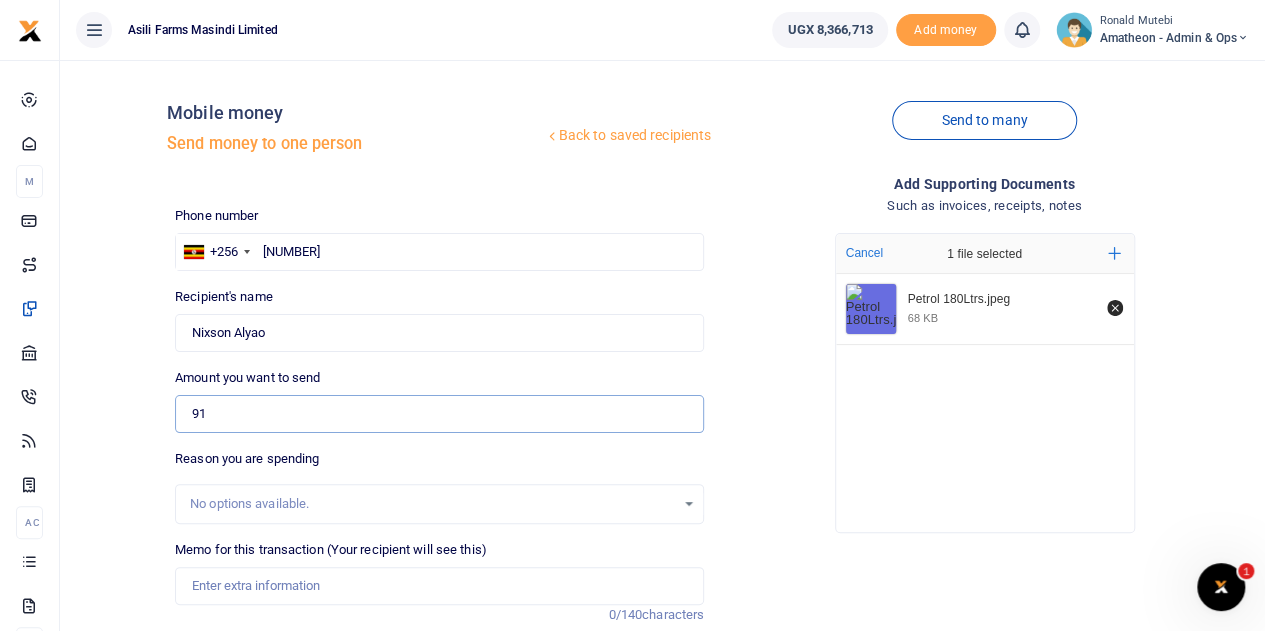 type on "918,000" 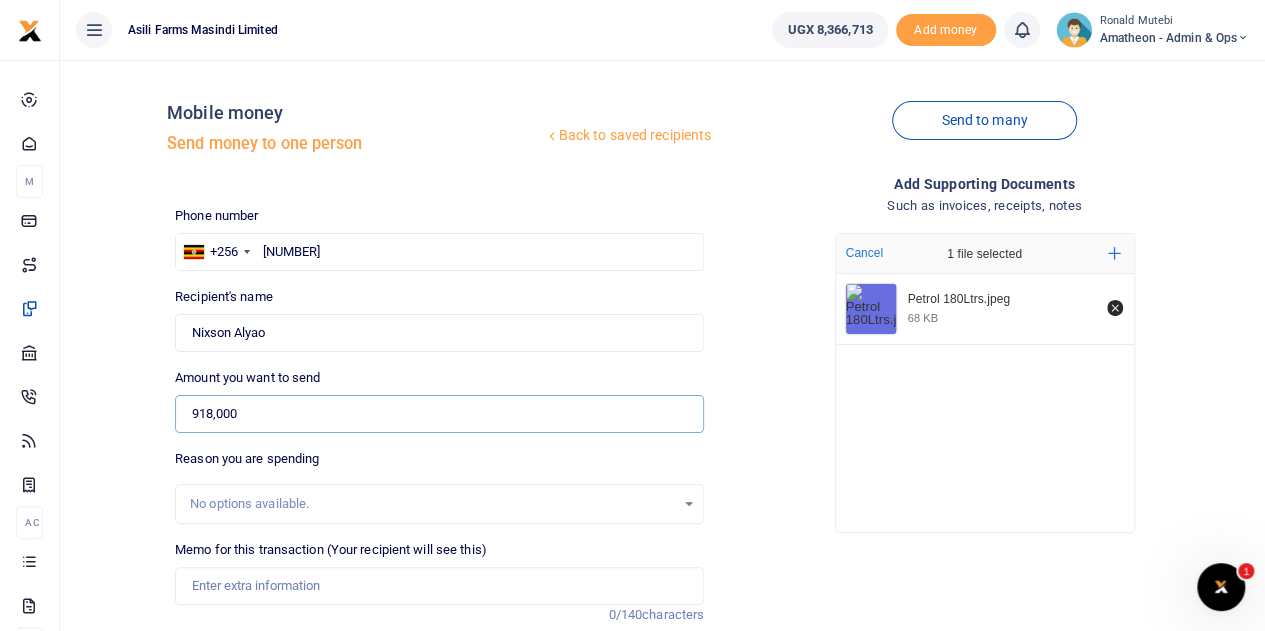 scroll, scrollTop: 200, scrollLeft: 0, axis: vertical 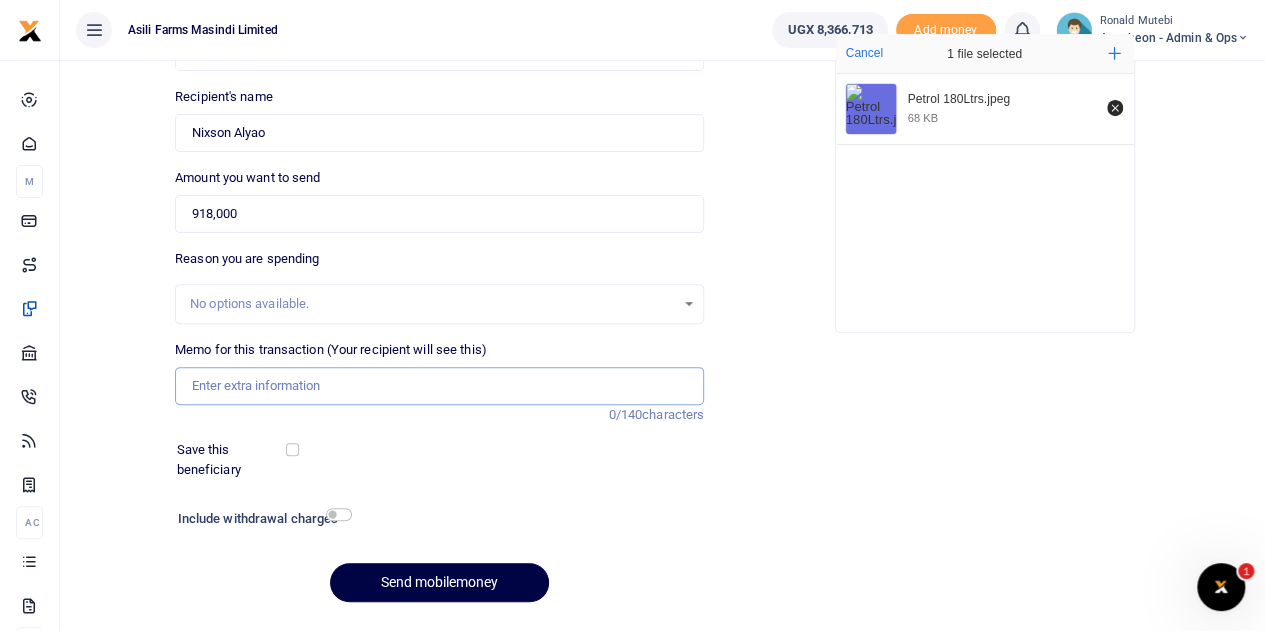 click on "Memo for this transaction (Your recipient will see this)" at bounding box center (439, 386) 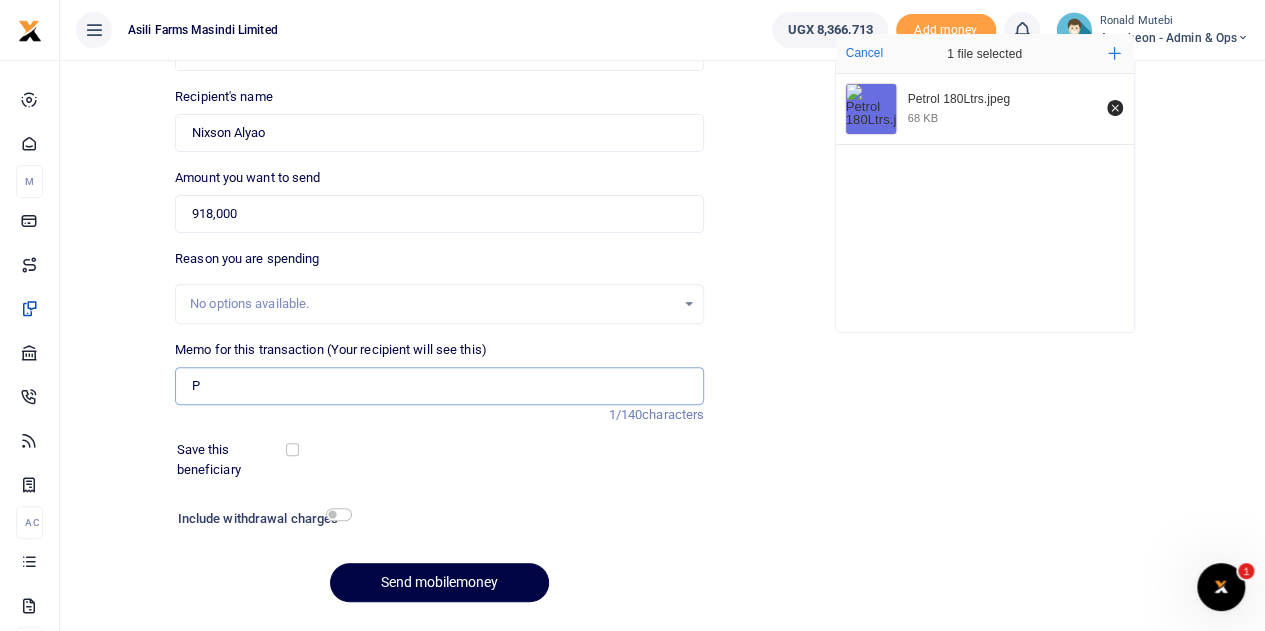 type on "Petrol 180L for one week for spraying transportation pumping water for homesteads field visits and supervision plus other farm activities" 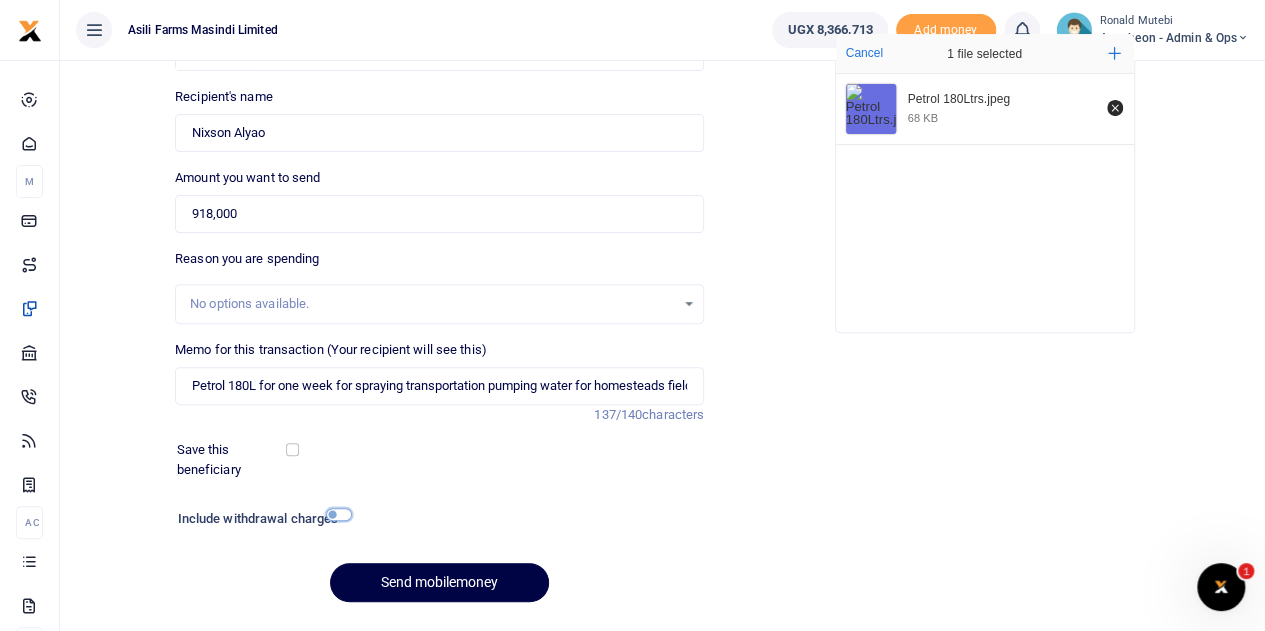 click at bounding box center (339, 514) 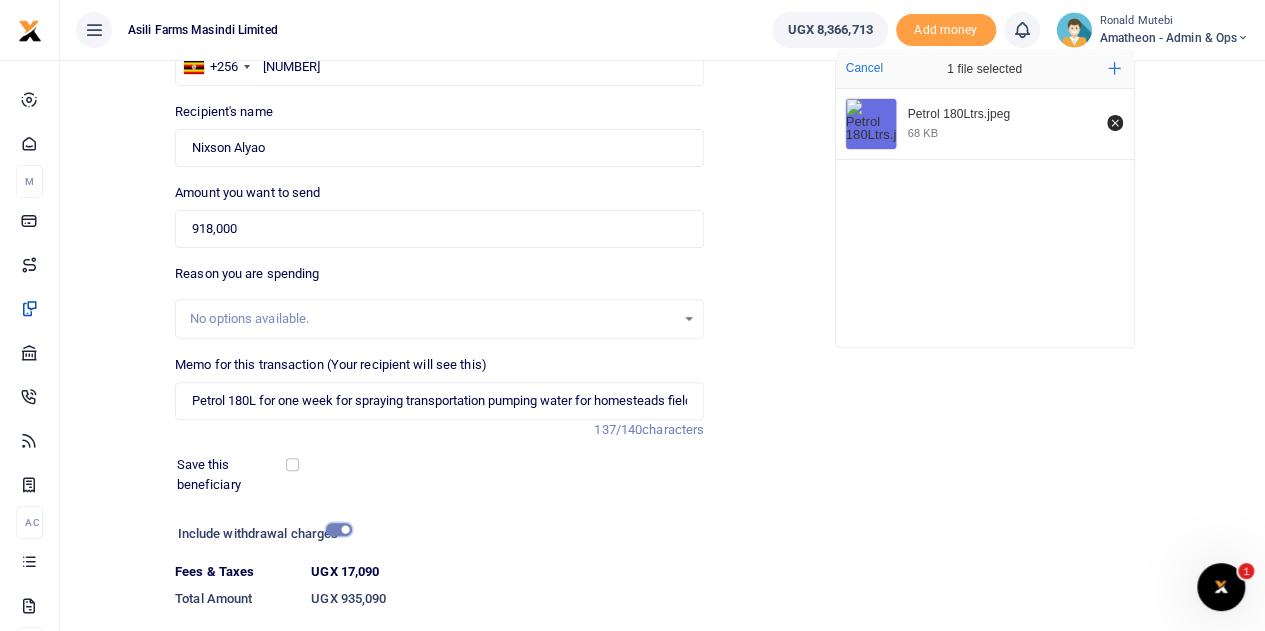 scroll, scrollTop: 308, scrollLeft: 0, axis: vertical 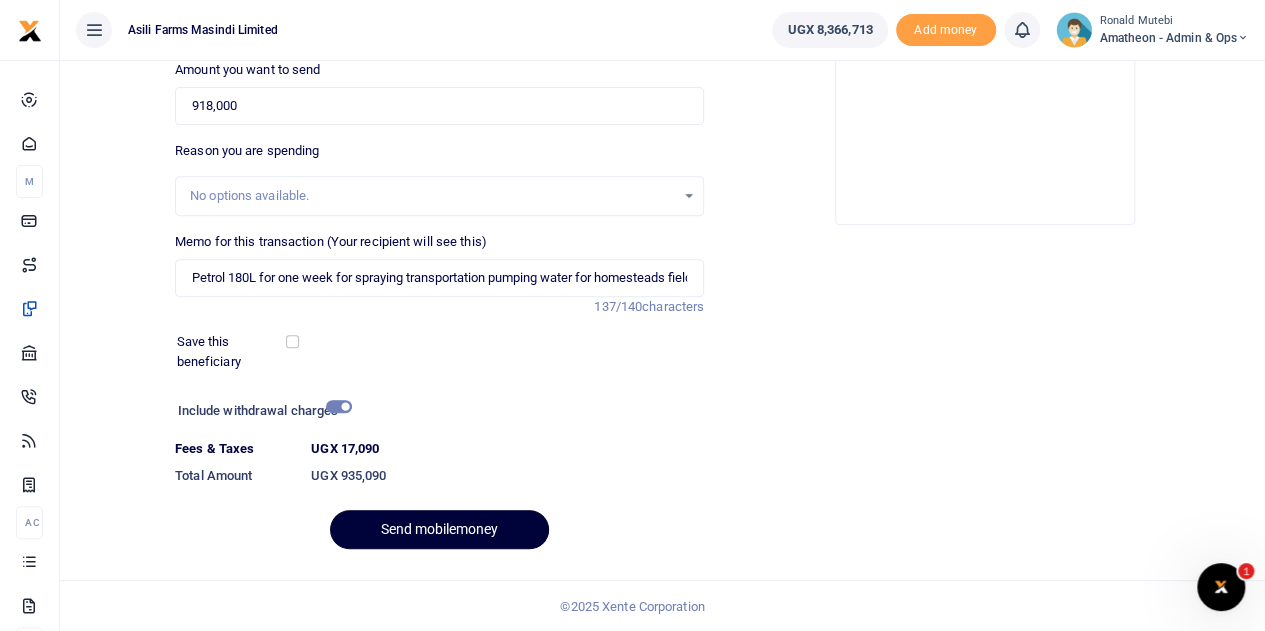 click on "Send mobilemoney" at bounding box center [439, 529] 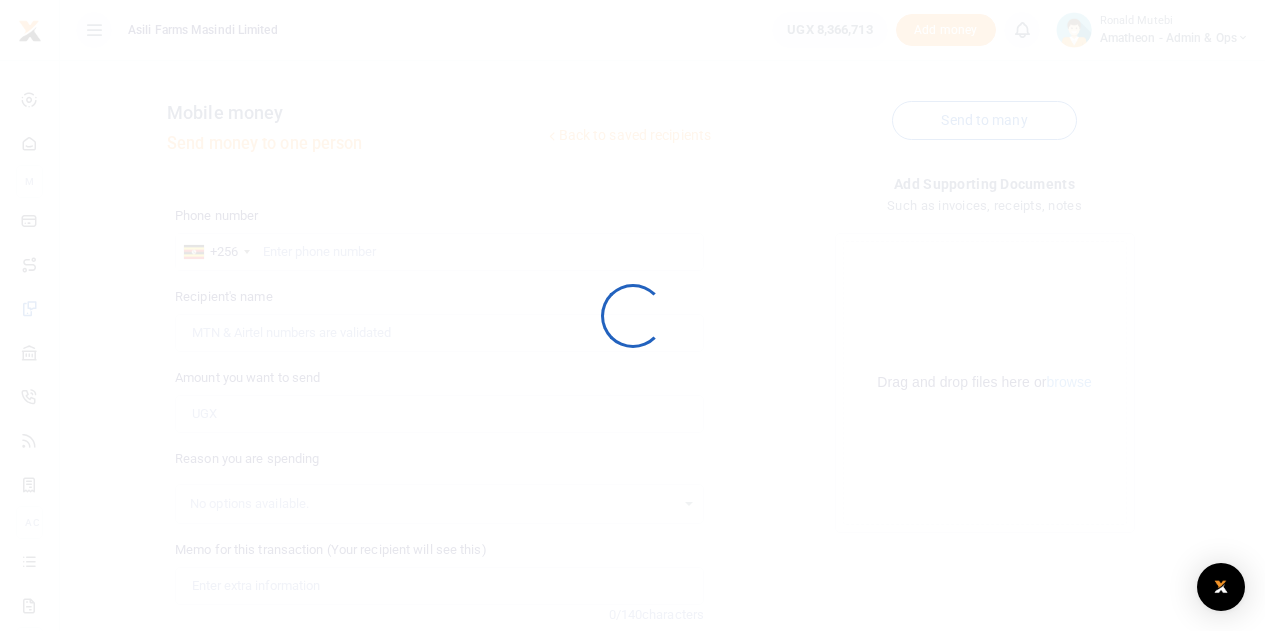 scroll, scrollTop: 252, scrollLeft: 0, axis: vertical 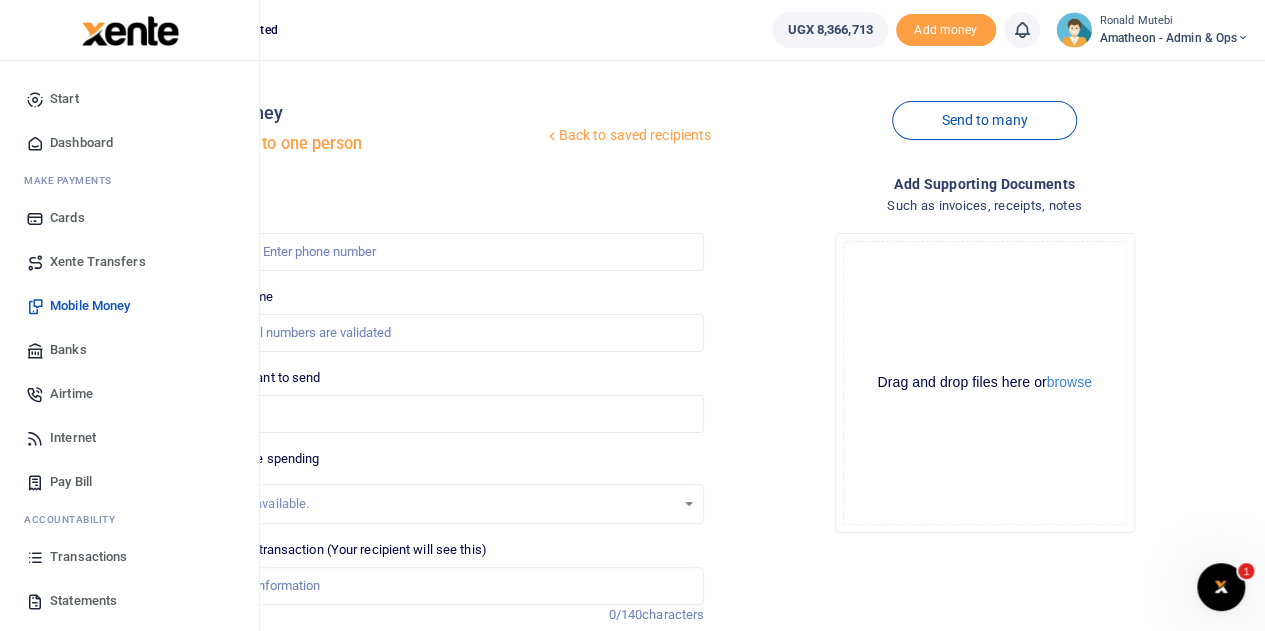 click on "Transactions" at bounding box center [88, 557] 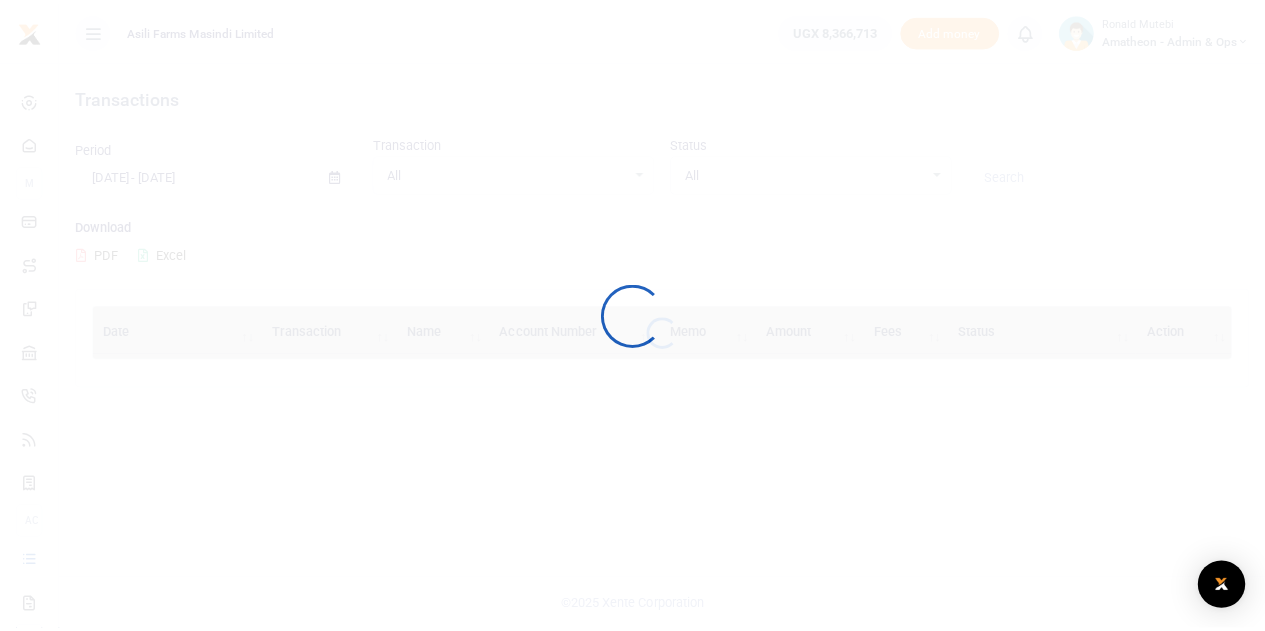 scroll, scrollTop: 0, scrollLeft: 0, axis: both 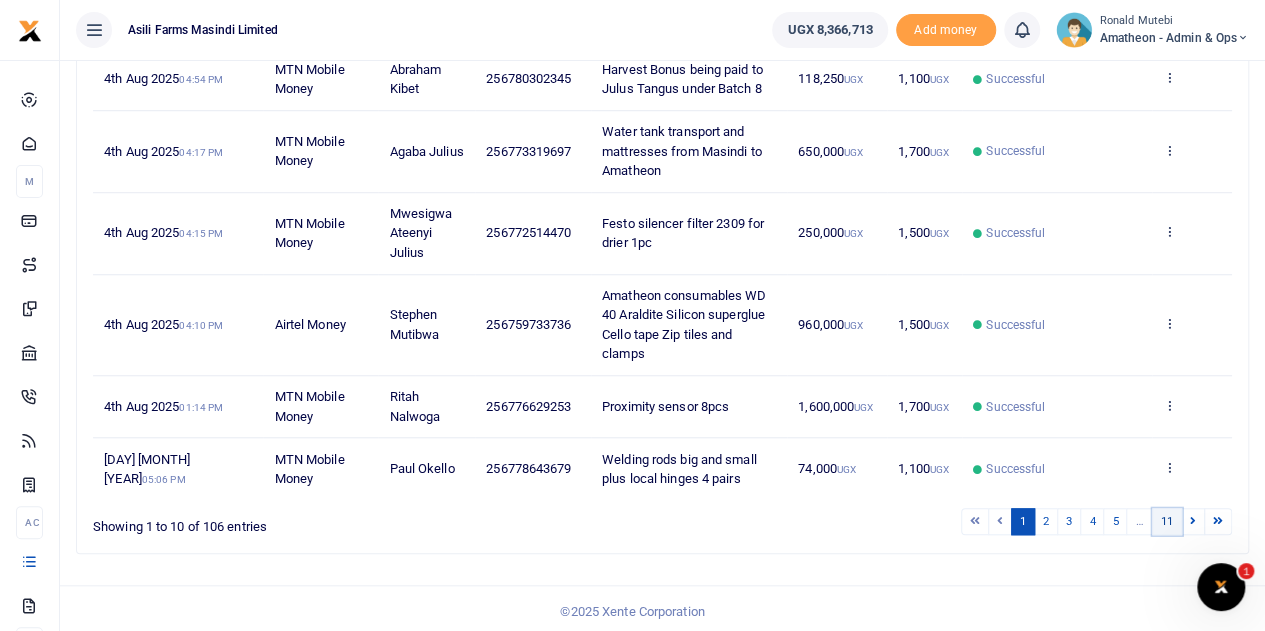 click on "11" at bounding box center (1167, 521) 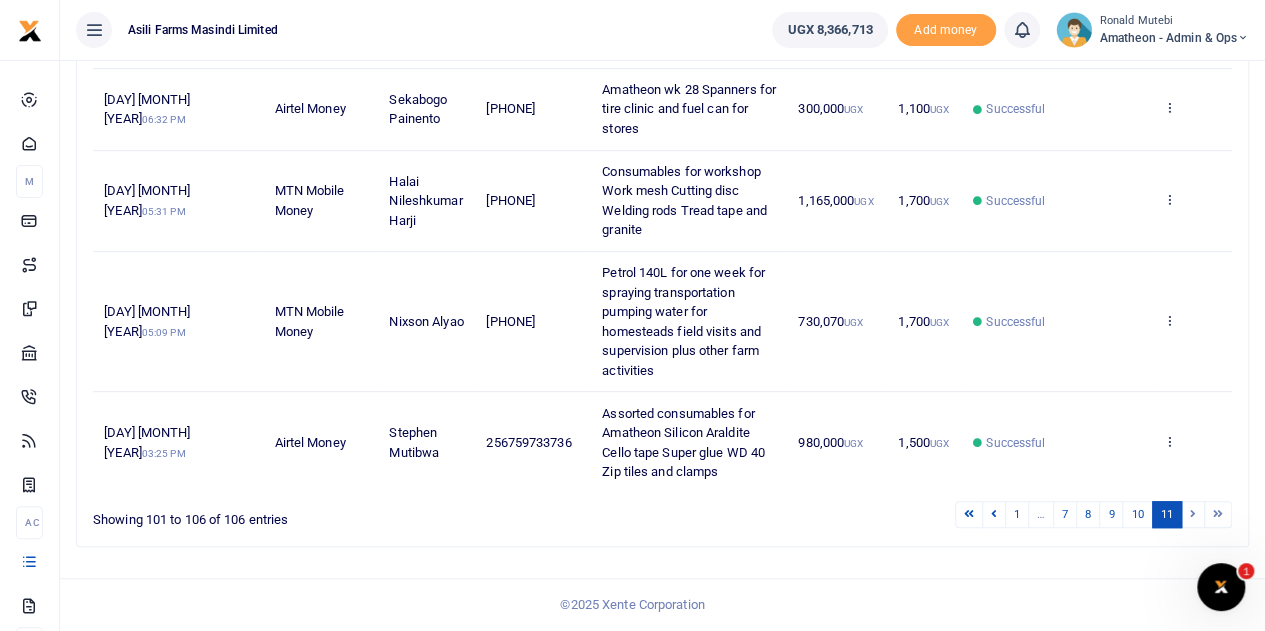 scroll, scrollTop: 444, scrollLeft: 0, axis: vertical 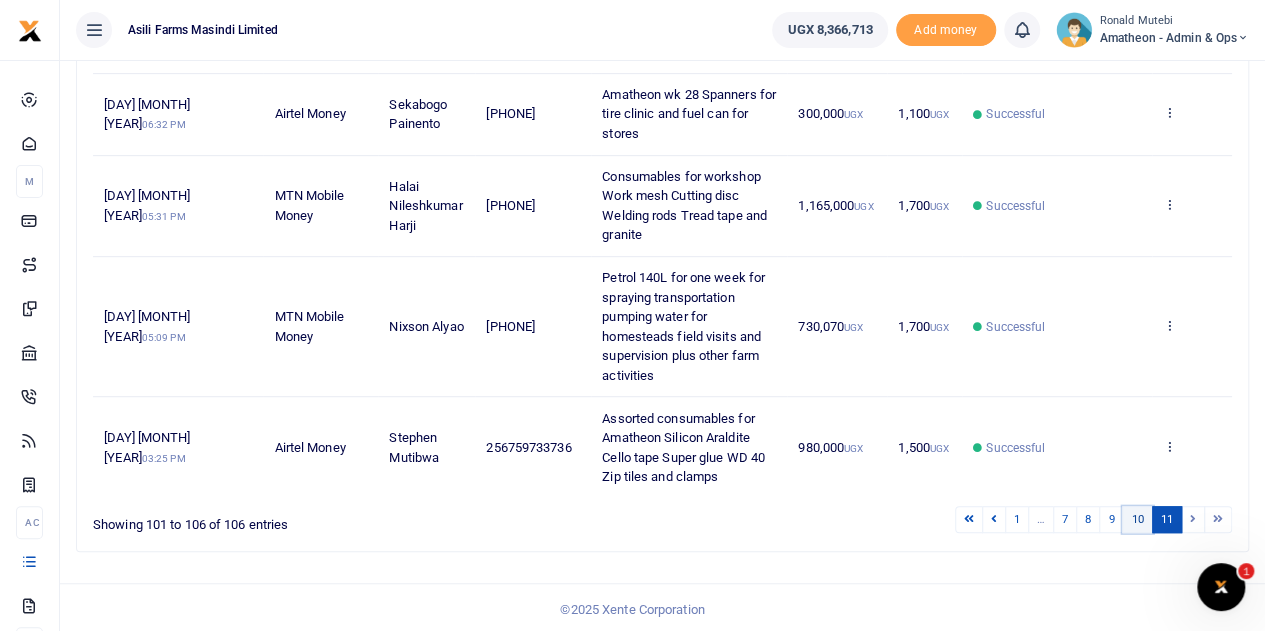 click on "10" at bounding box center (1137, 519) 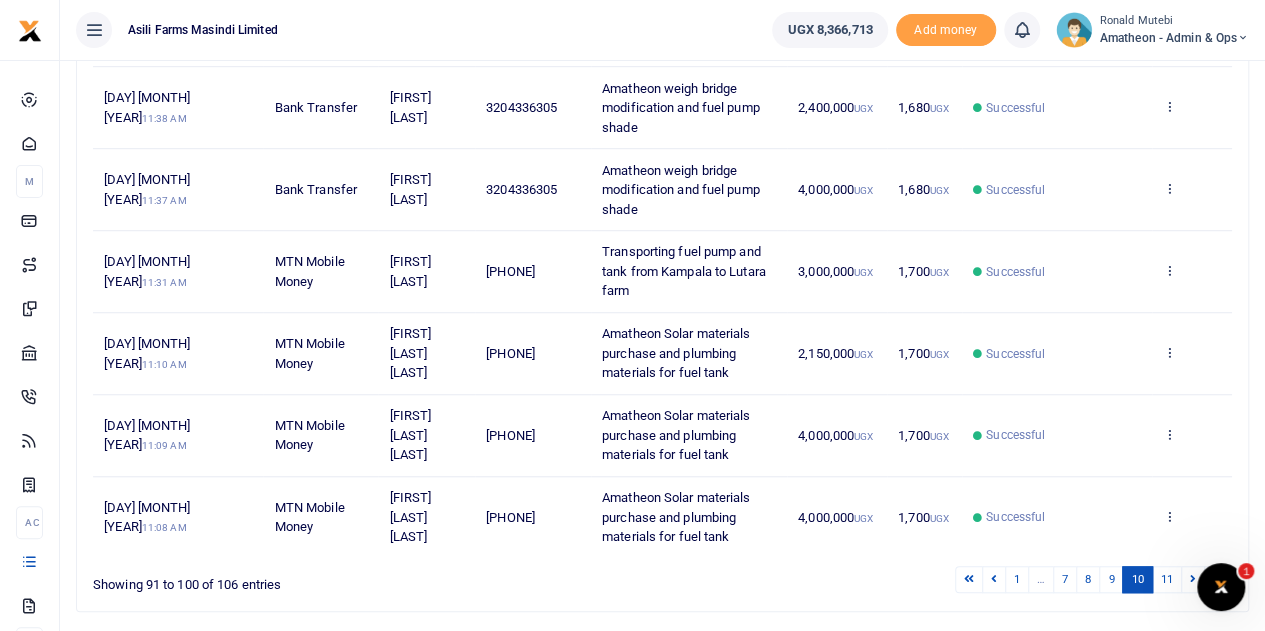 scroll, scrollTop: 672, scrollLeft: 0, axis: vertical 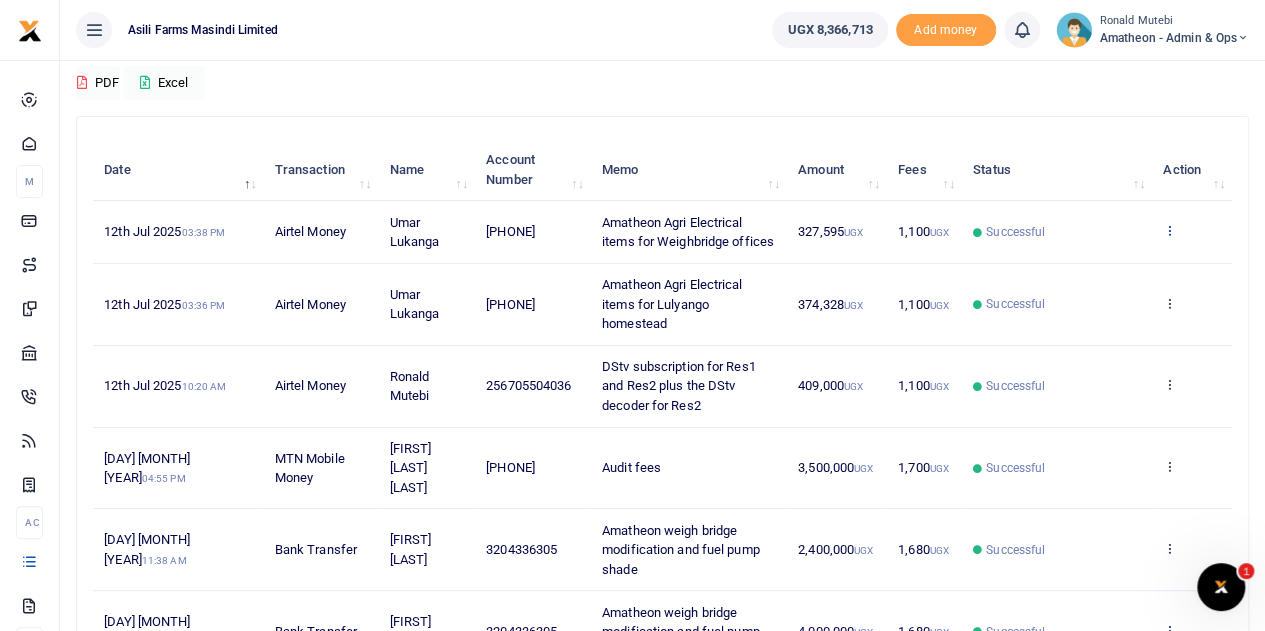 click at bounding box center (1169, 230) 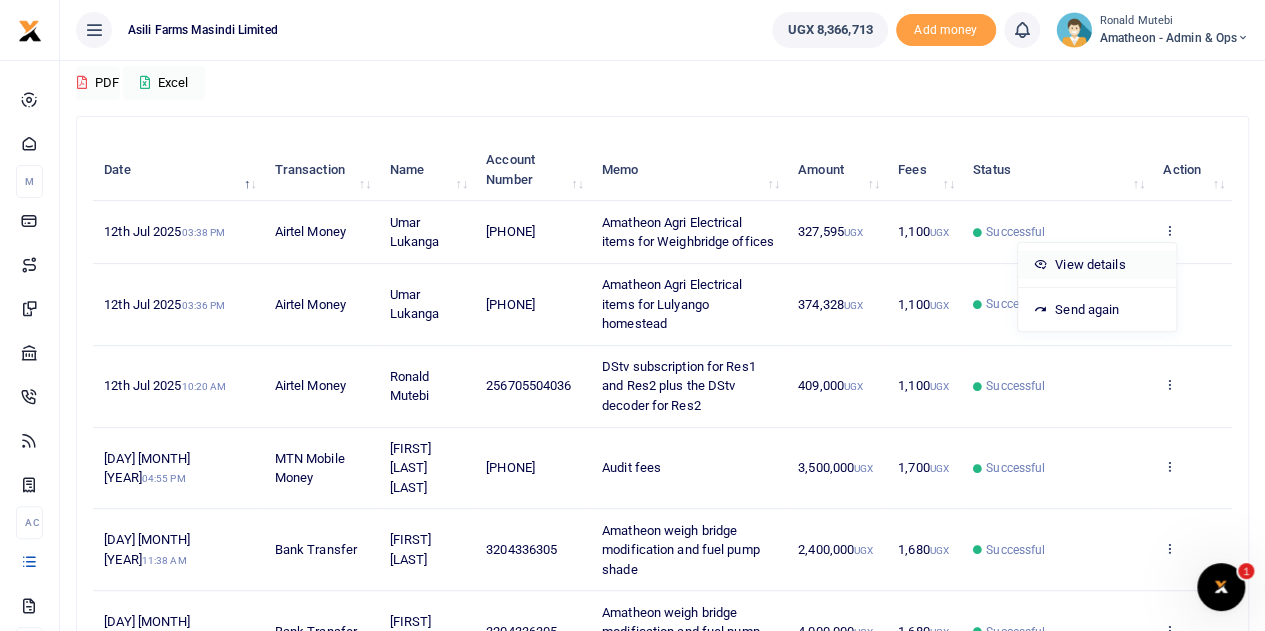 click on "View details" at bounding box center [1097, 265] 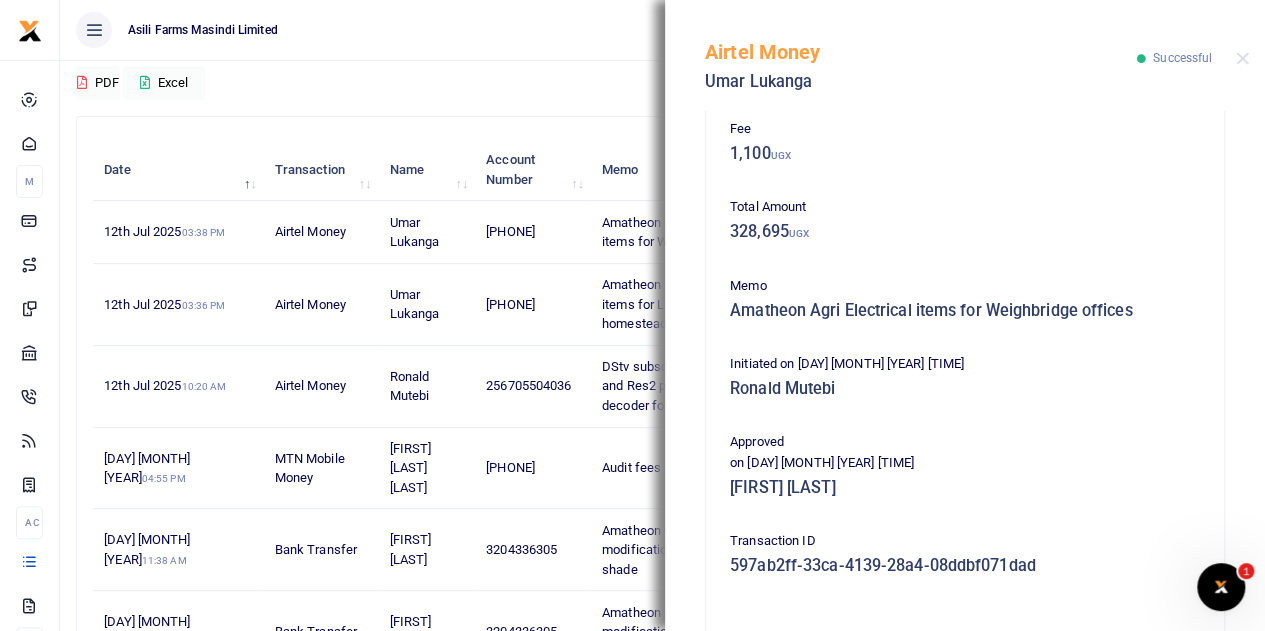 scroll, scrollTop: 500, scrollLeft: 0, axis: vertical 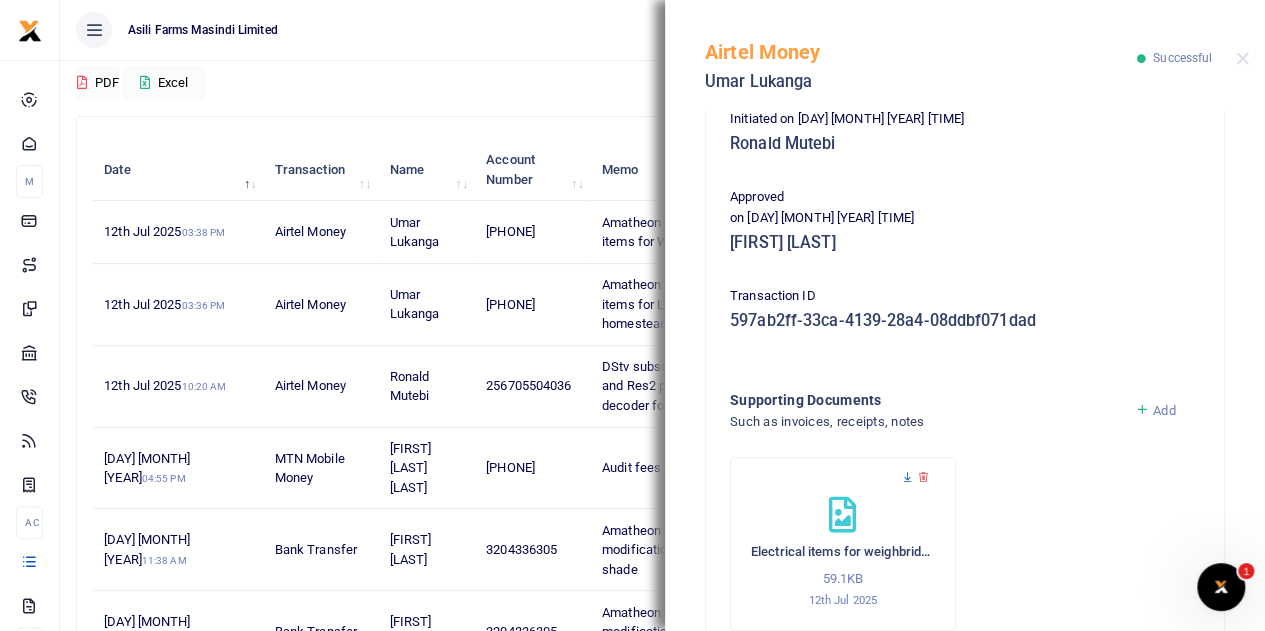click at bounding box center (907, 477) 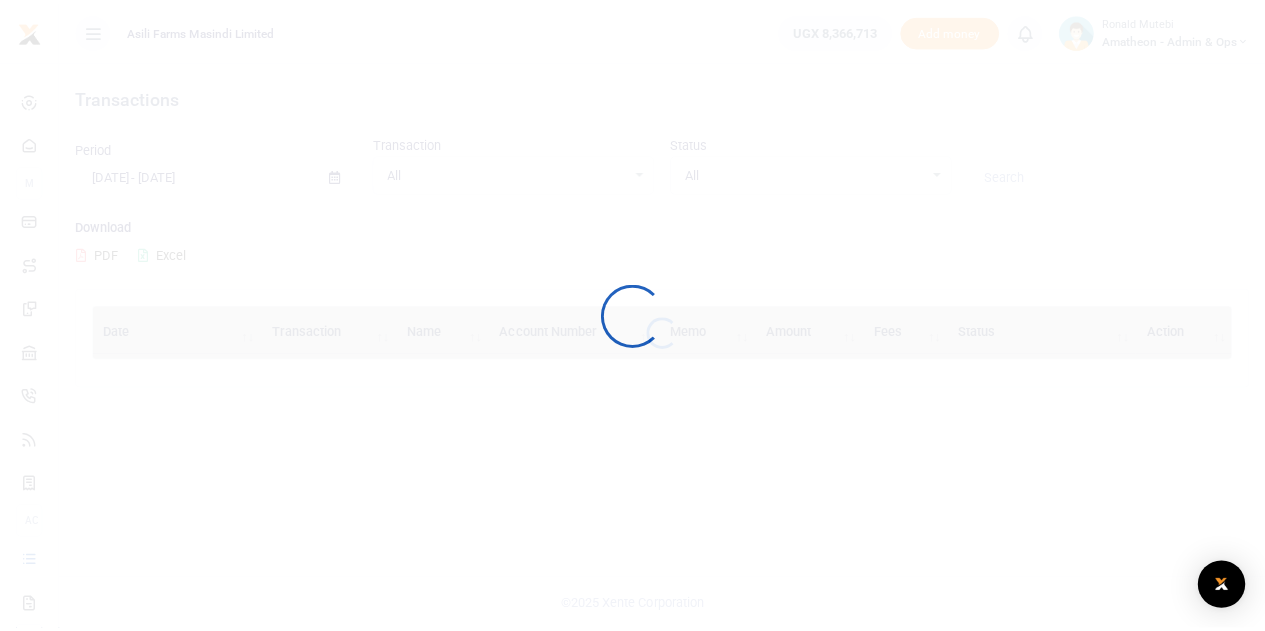 scroll, scrollTop: 0, scrollLeft: 0, axis: both 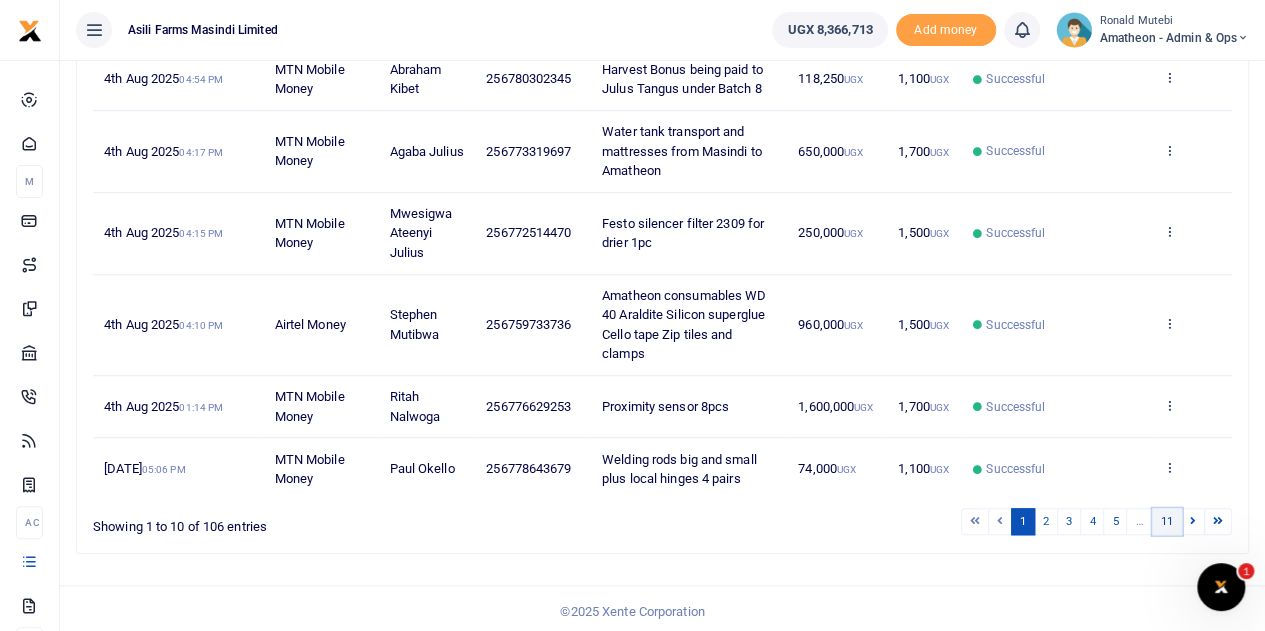 click on "11" at bounding box center [1167, 521] 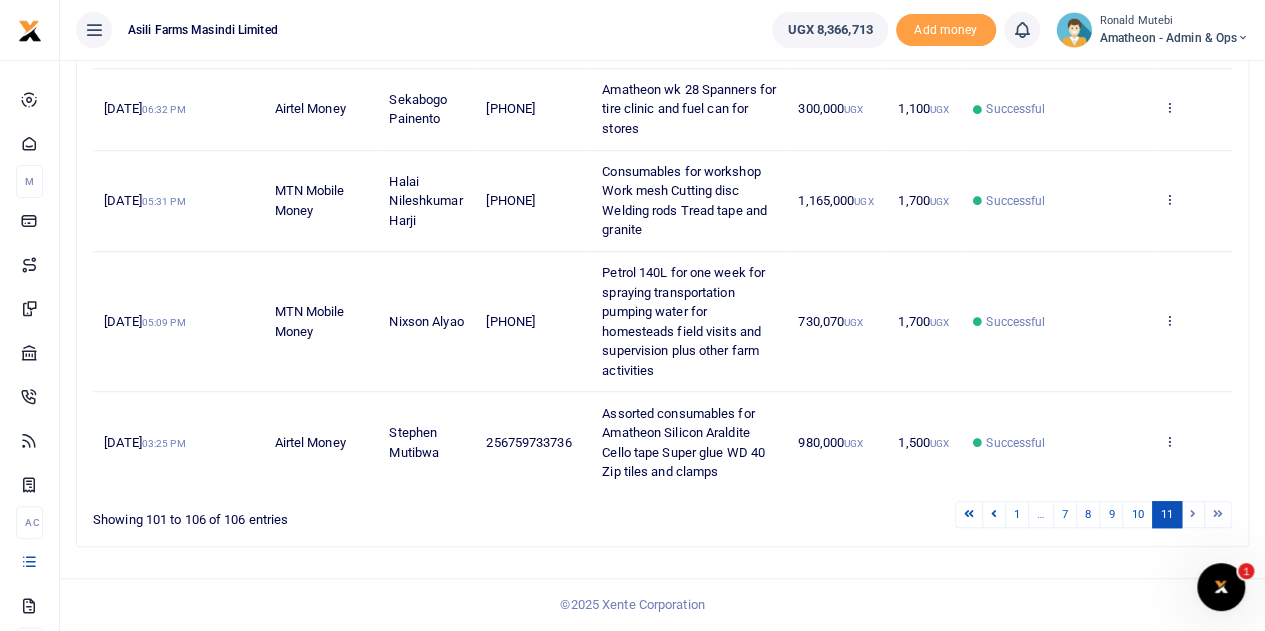 scroll, scrollTop: 444, scrollLeft: 0, axis: vertical 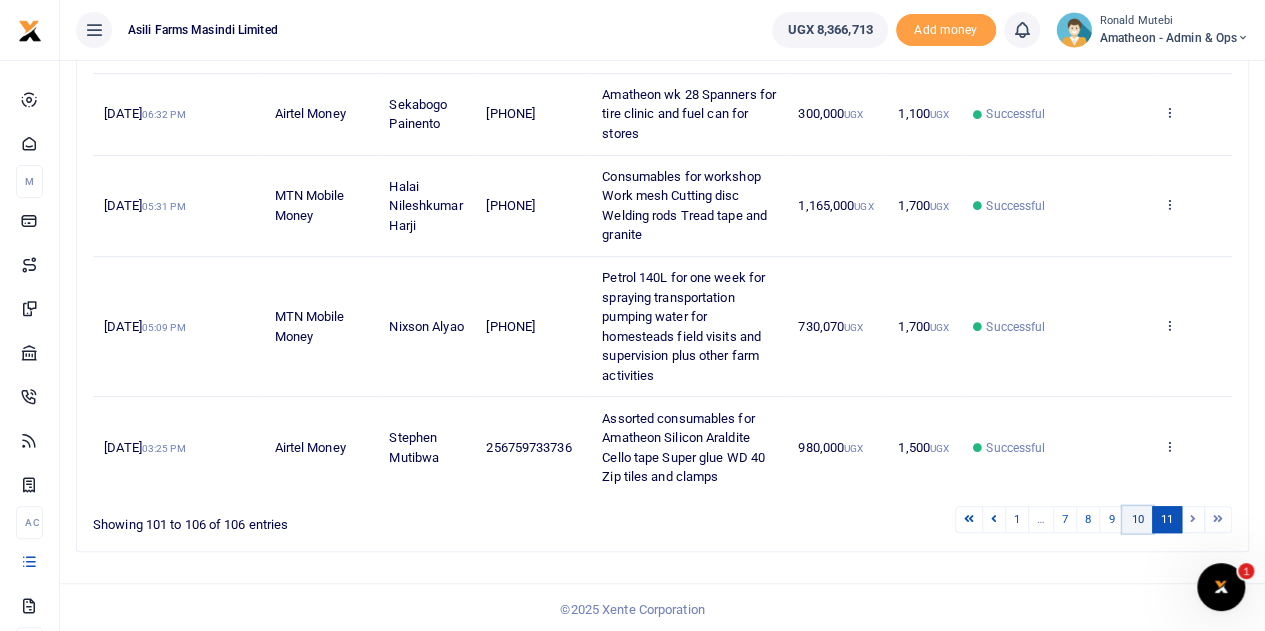 click on "10" at bounding box center [1137, 519] 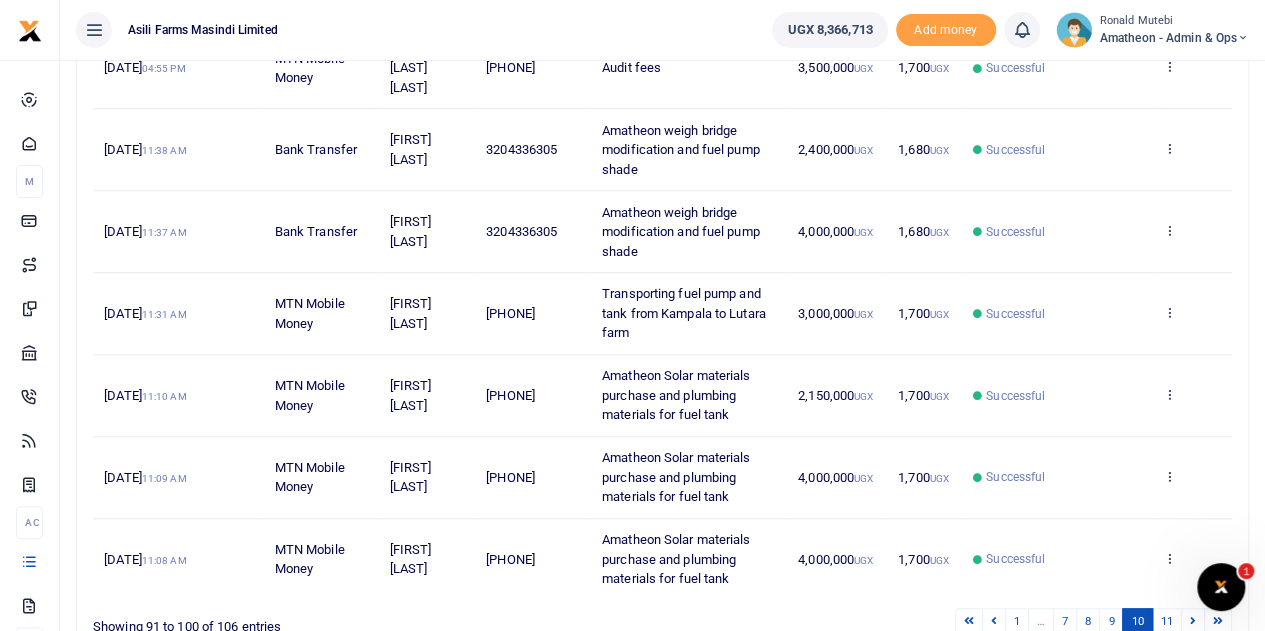 scroll, scrollTop: 72, scrollLeft: 0, axis: vertical 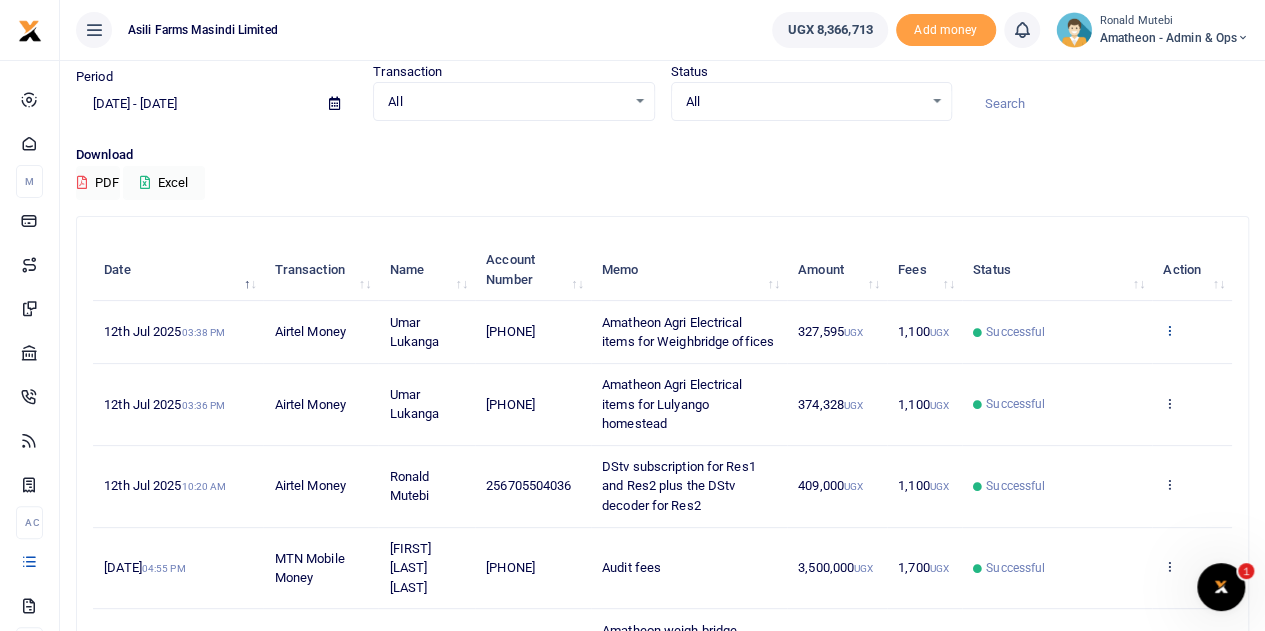 click at bounding box center (1169, 330) 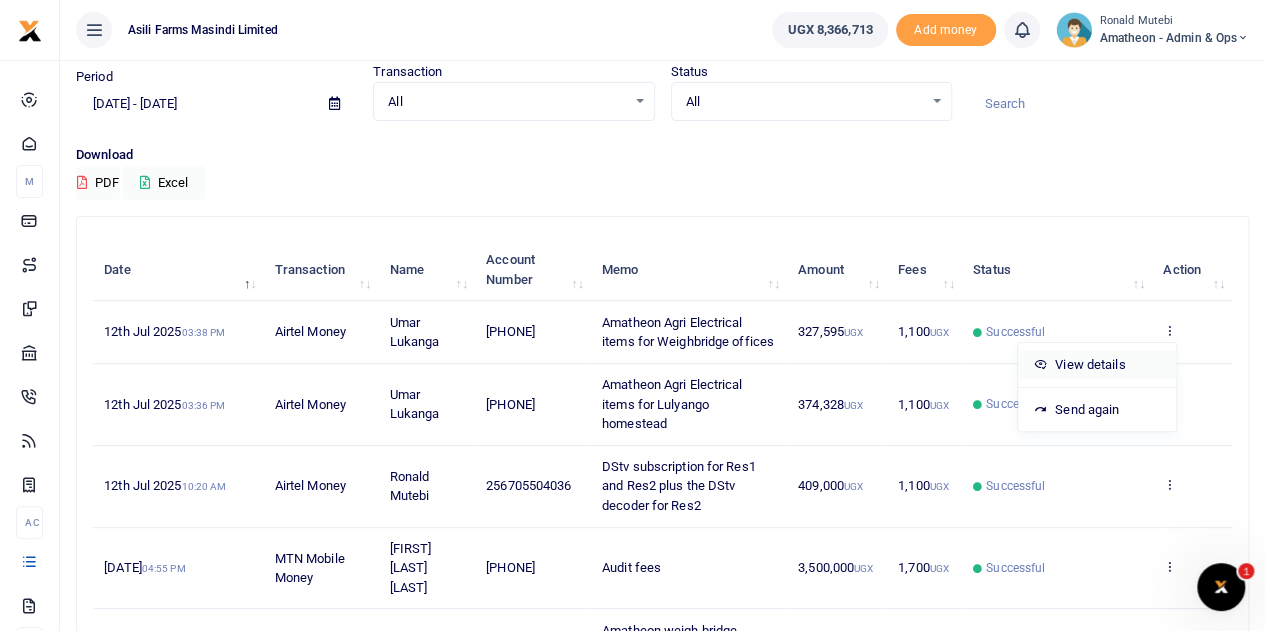 click on "View details" at bounding box center (1097, 365) 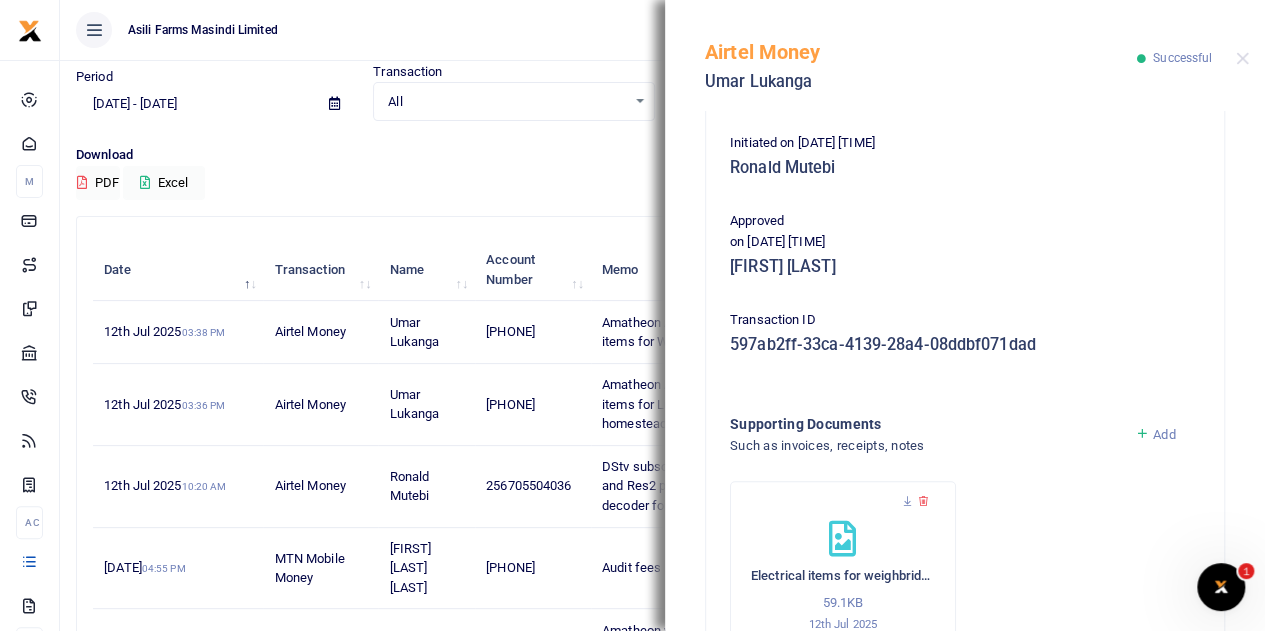scroll, scrollTop: 500, scrollLeft: 0, axis: vertical 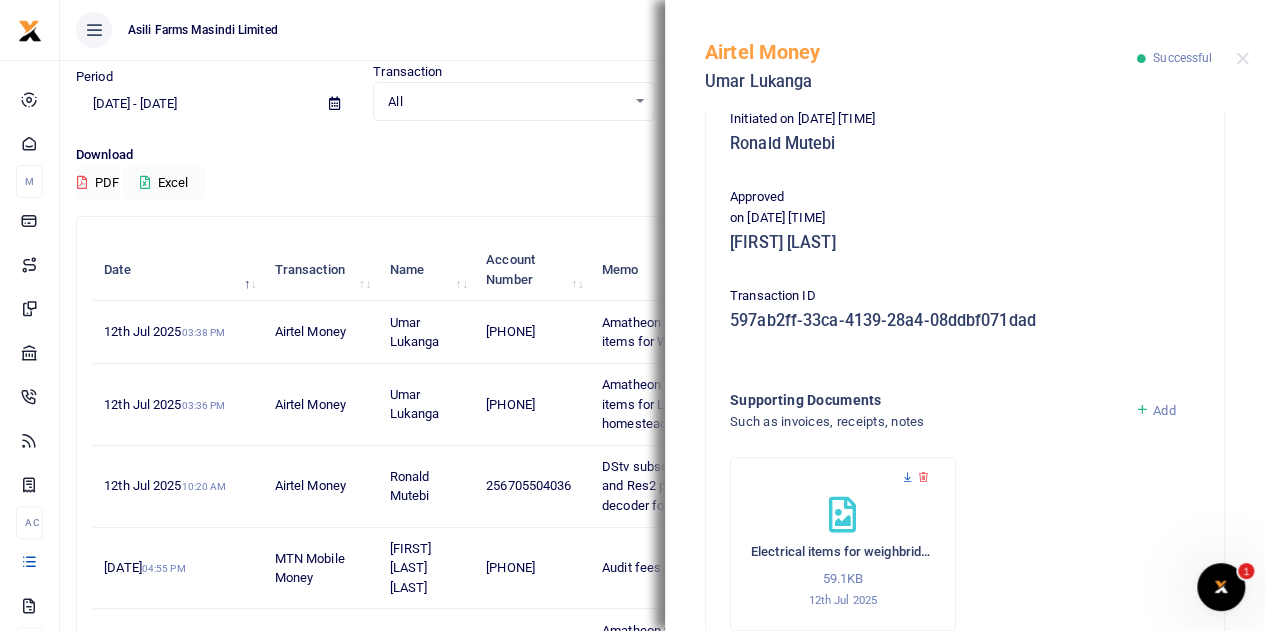 click at bounding box center (907, 477) 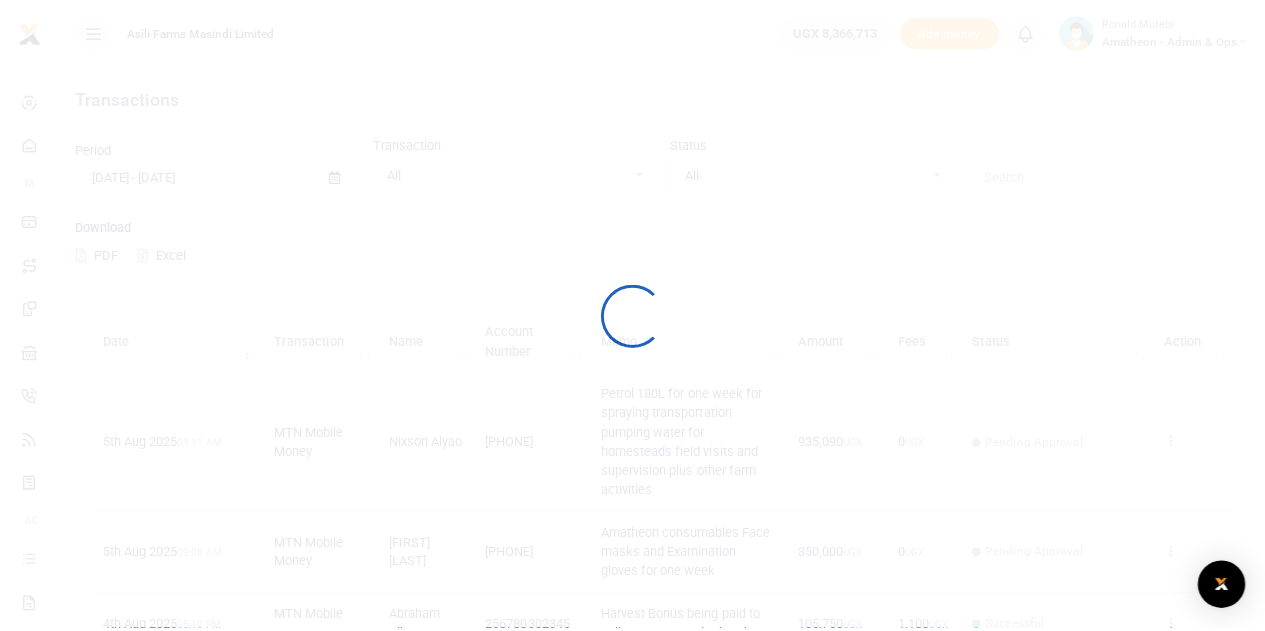 scroll, scrollTop: 0, scrollLeft: 0, axis: both 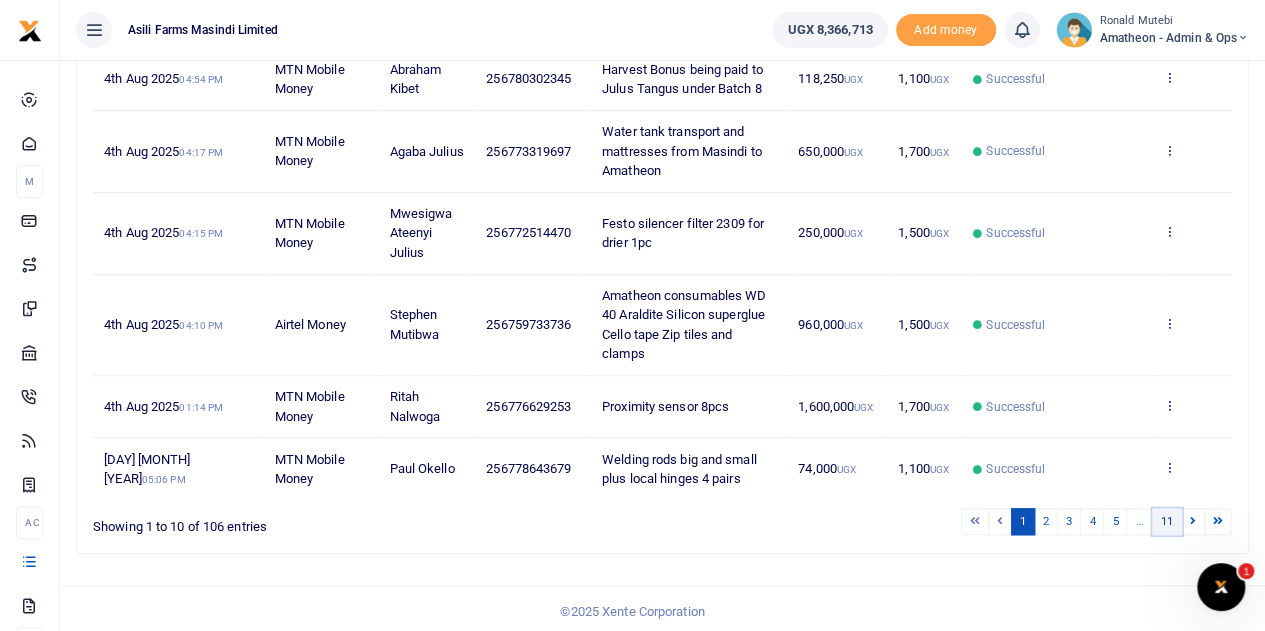 click on "11" at bounding box center [1167, 521] 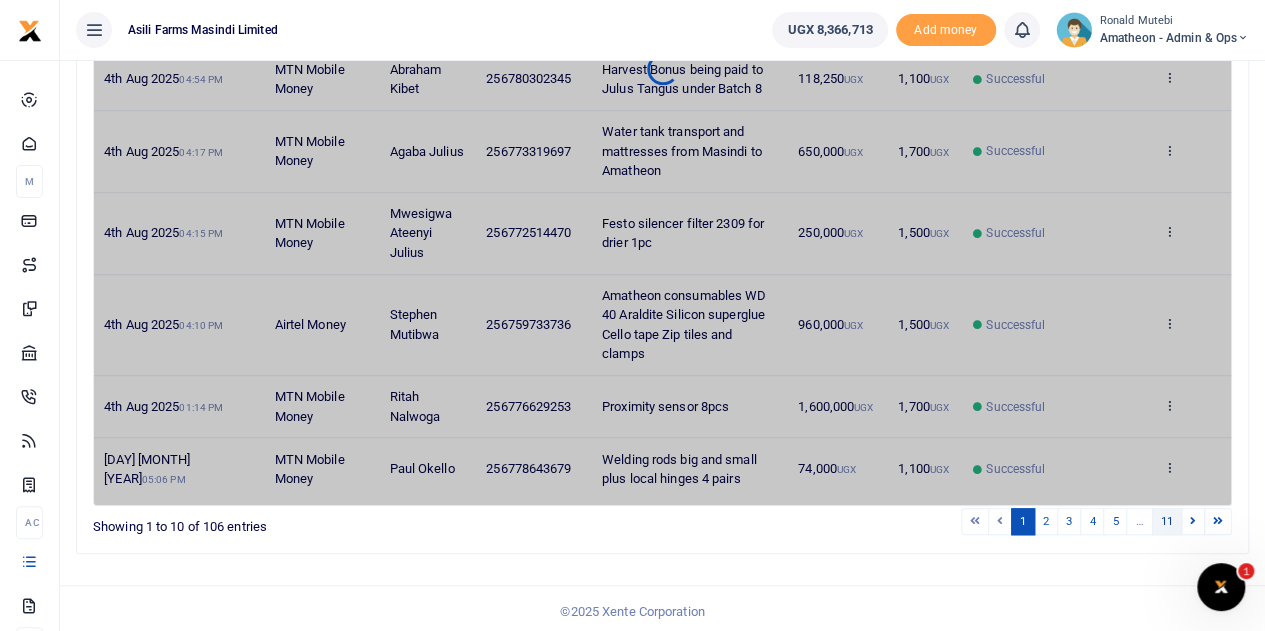 scroll, scrollTop: 444, scrollLeft: 0, axis: vertical 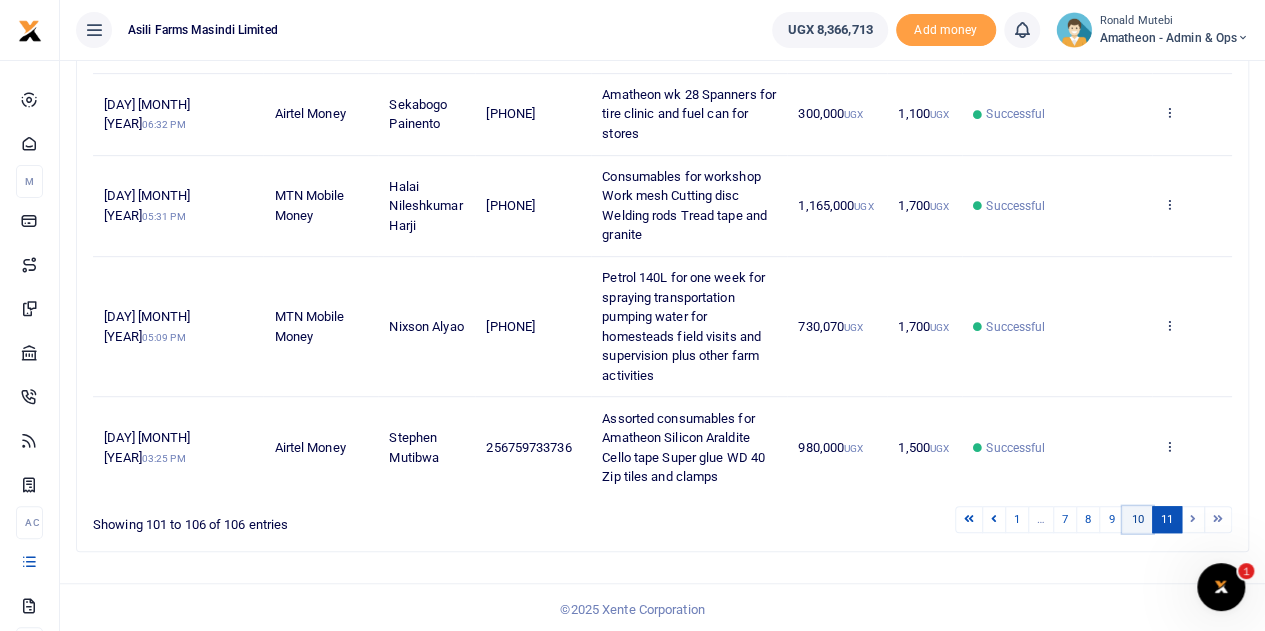 click on "10" at bounding box center (1137, 519) 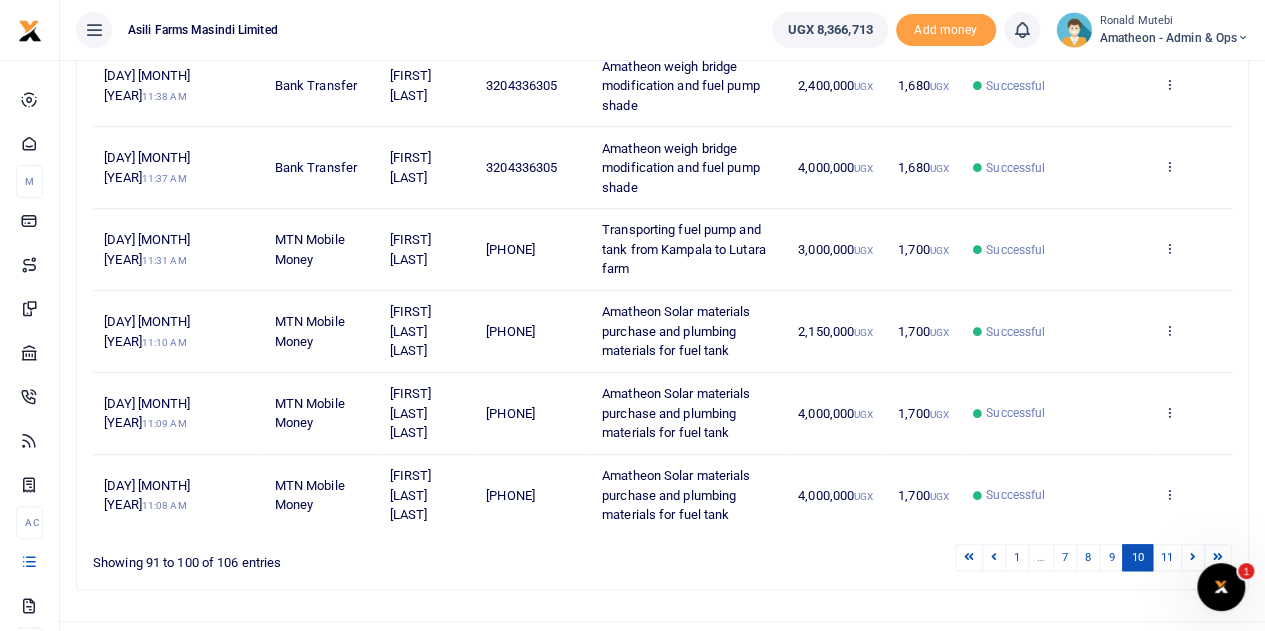 scroll, scrollTop: 672, scrollLeft: 0, axis: vertical 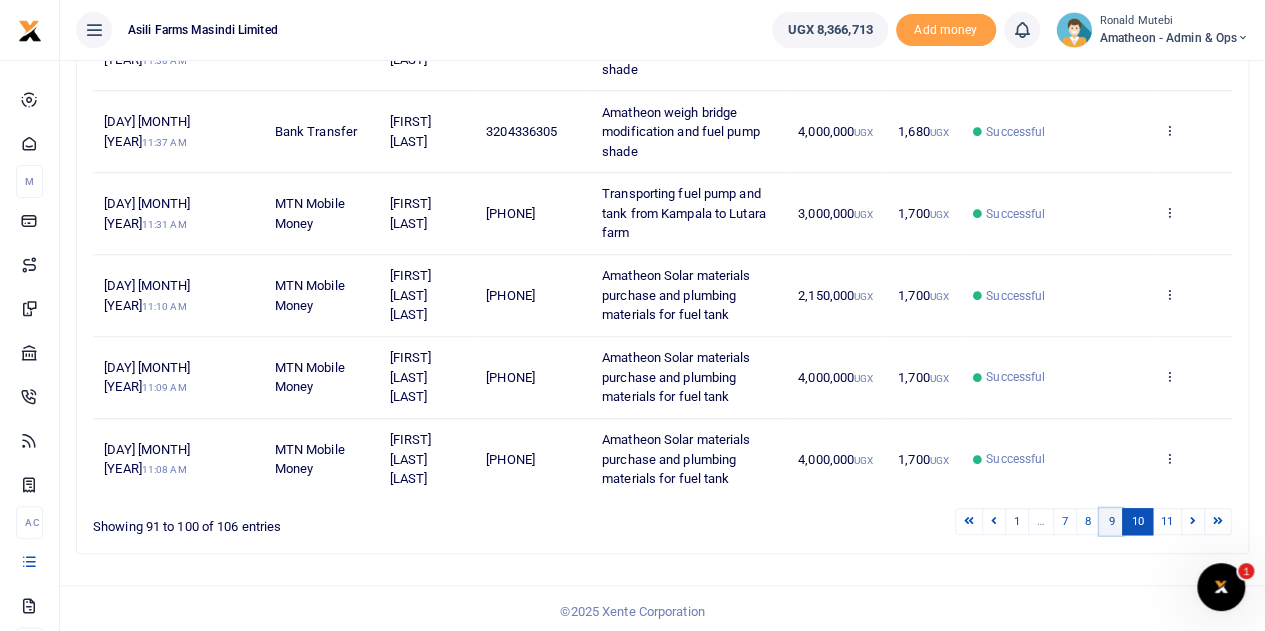 click on "9" at bounding box center [1111, 521] 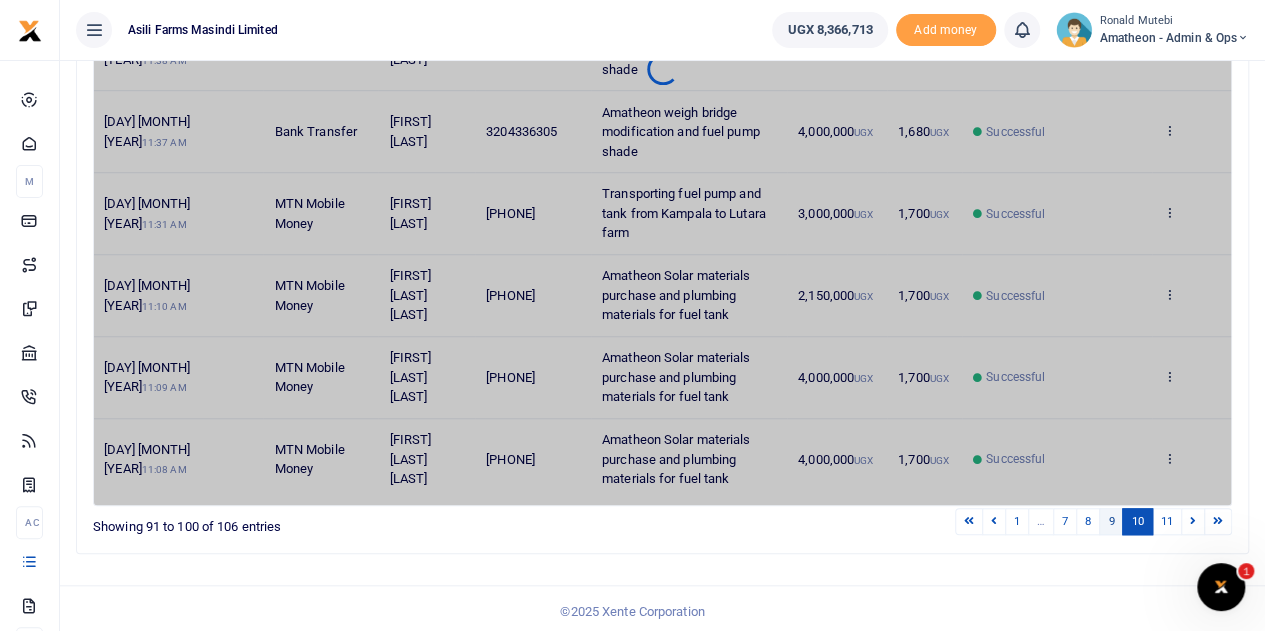 scroll, scrollTop: 653, scrollLeft: 0, axis: vertical 